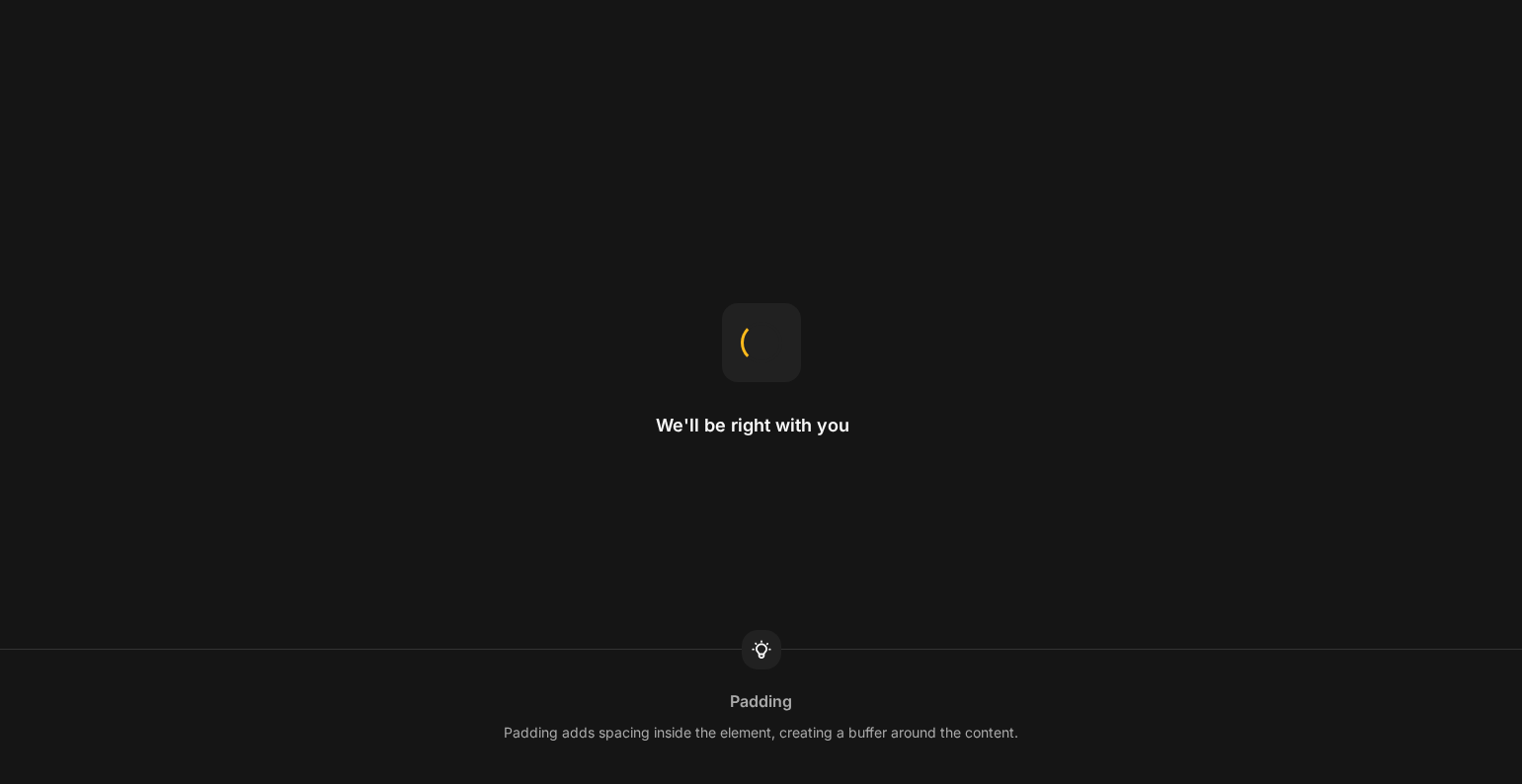 scroll, scrollTop: 0, scrollLeft: 0, axis: both 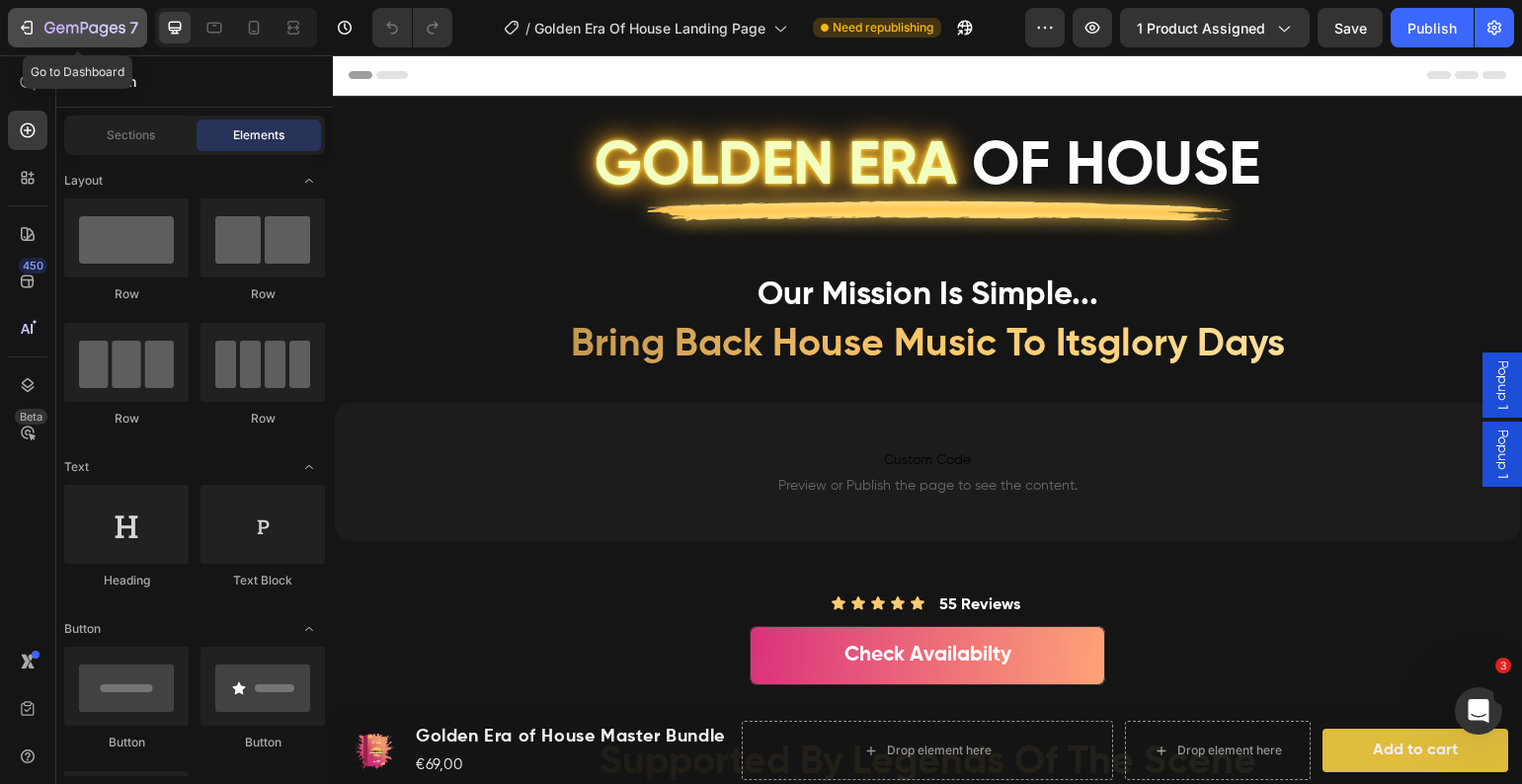 click 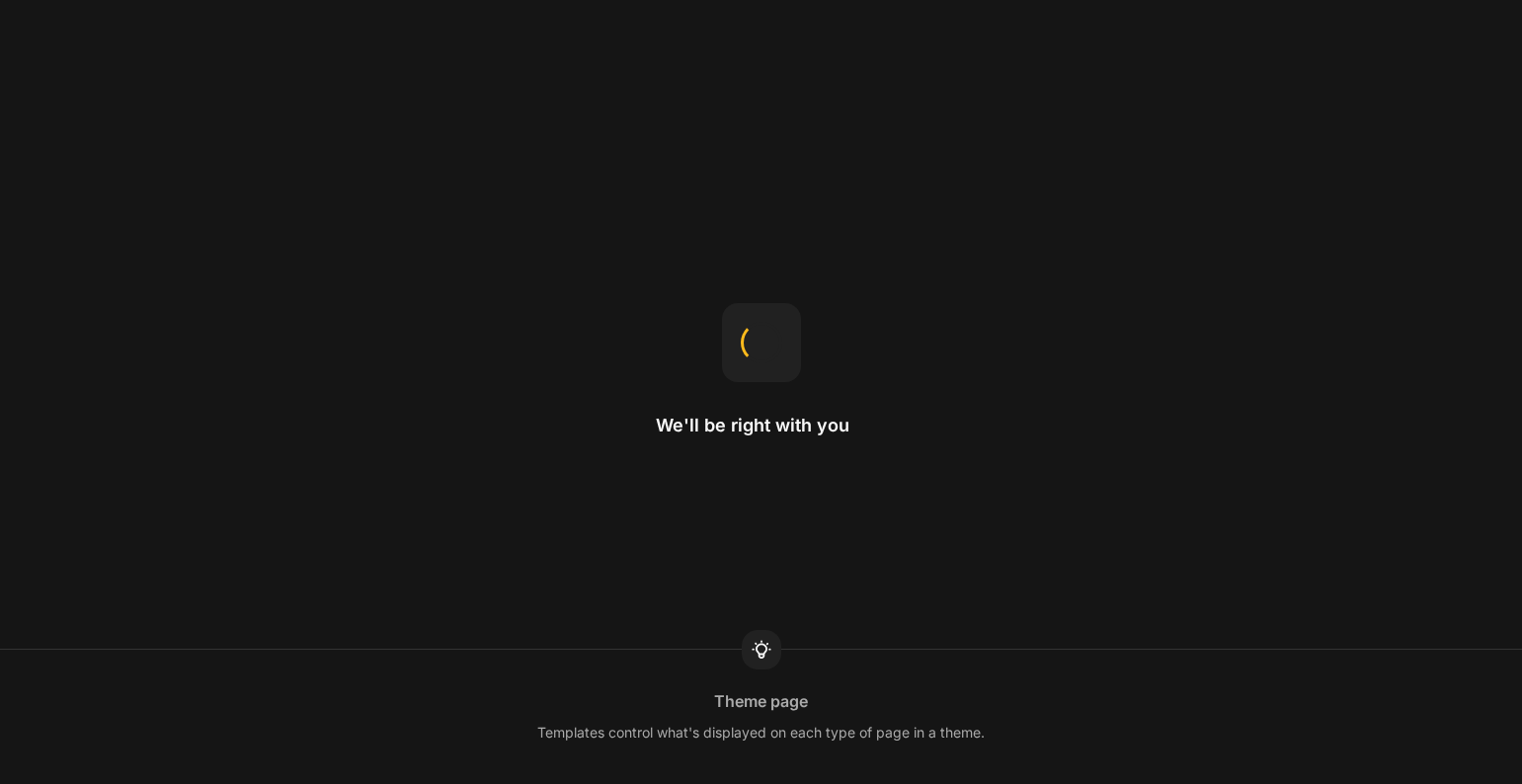 scroll, scrollTop: 0, scrollLeft: 0, axis: both 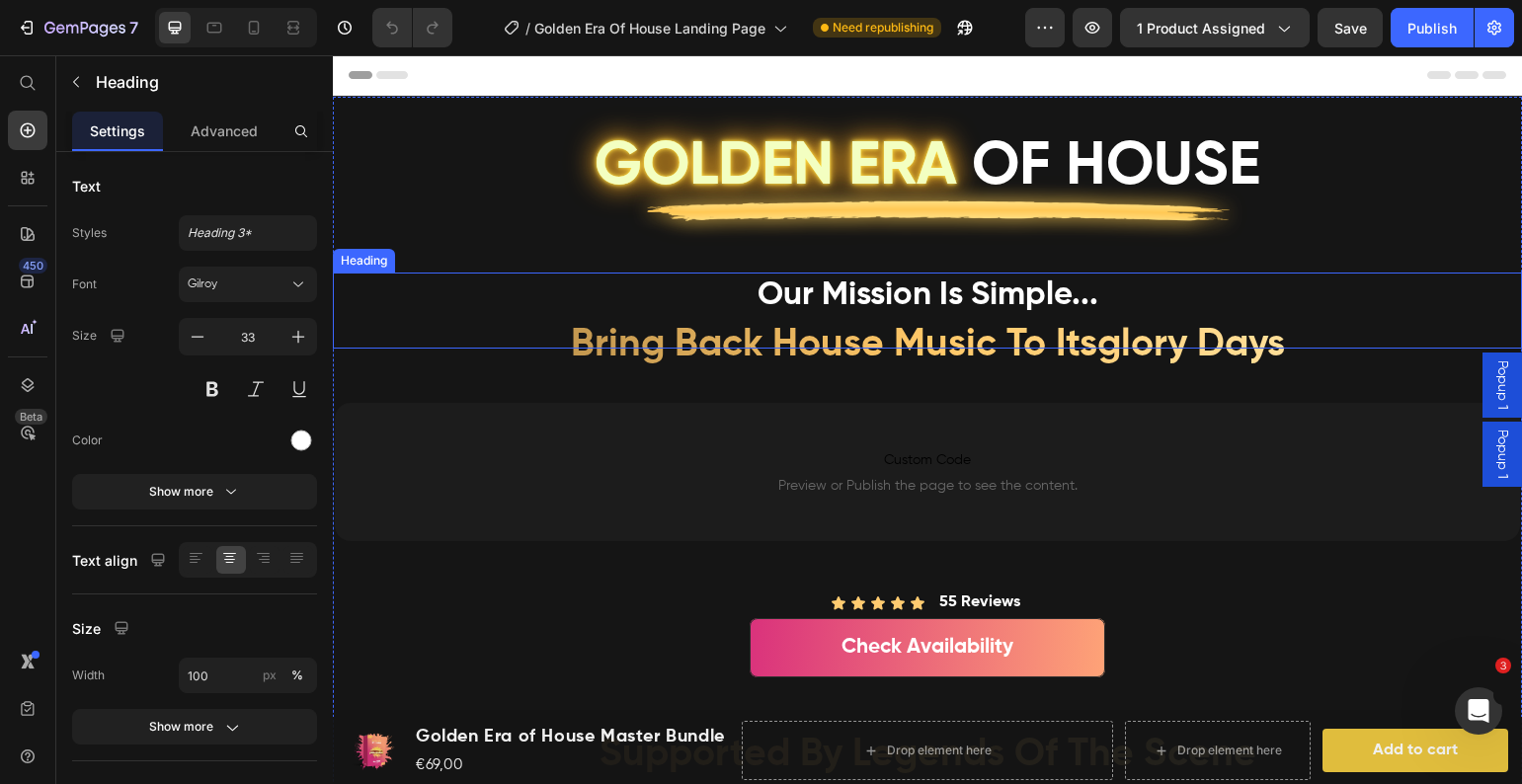 click on "our Mission is simple..." at bounding box center [927, 295] 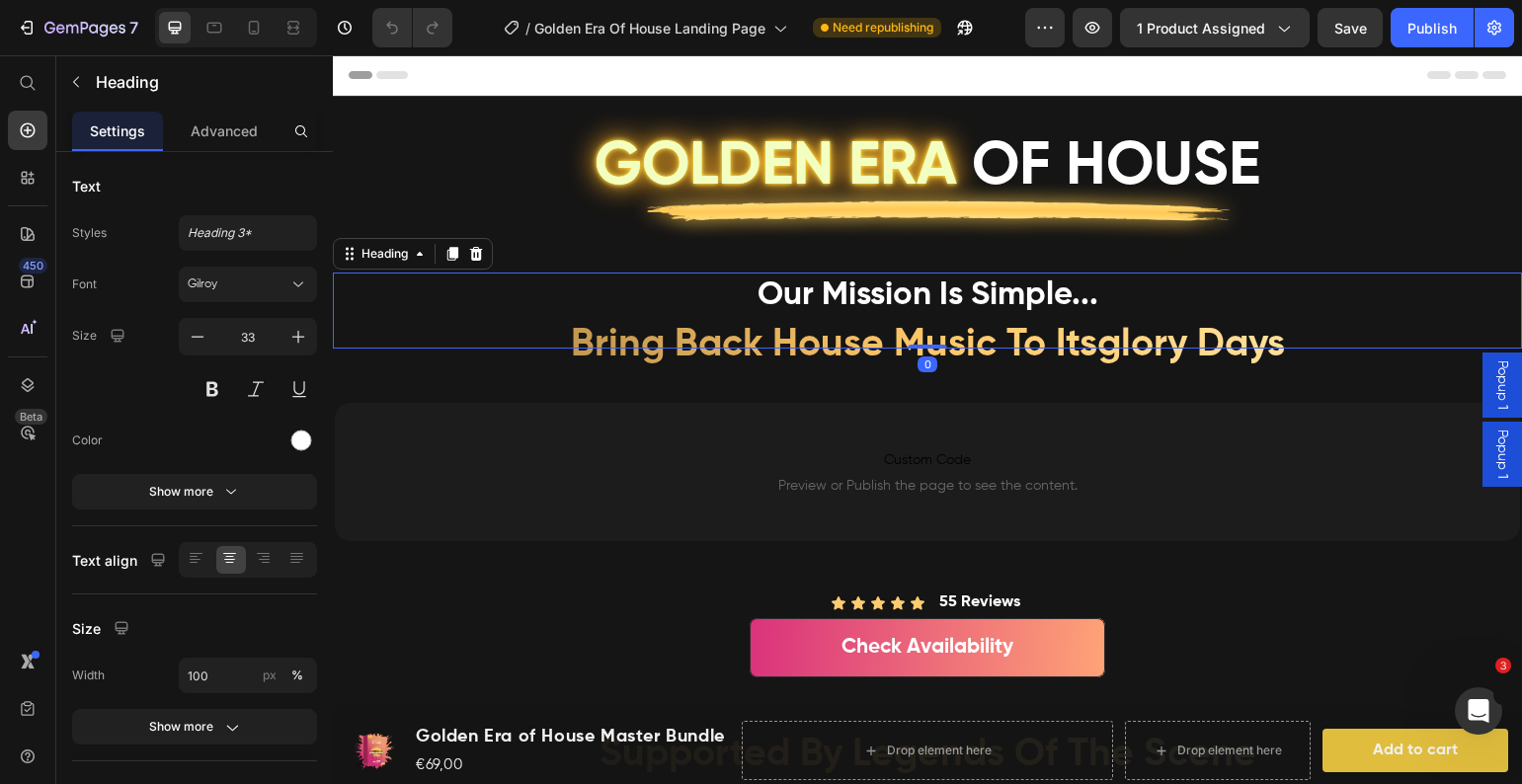 click on "our Mission is simple..." at bounding box center [927, 295] 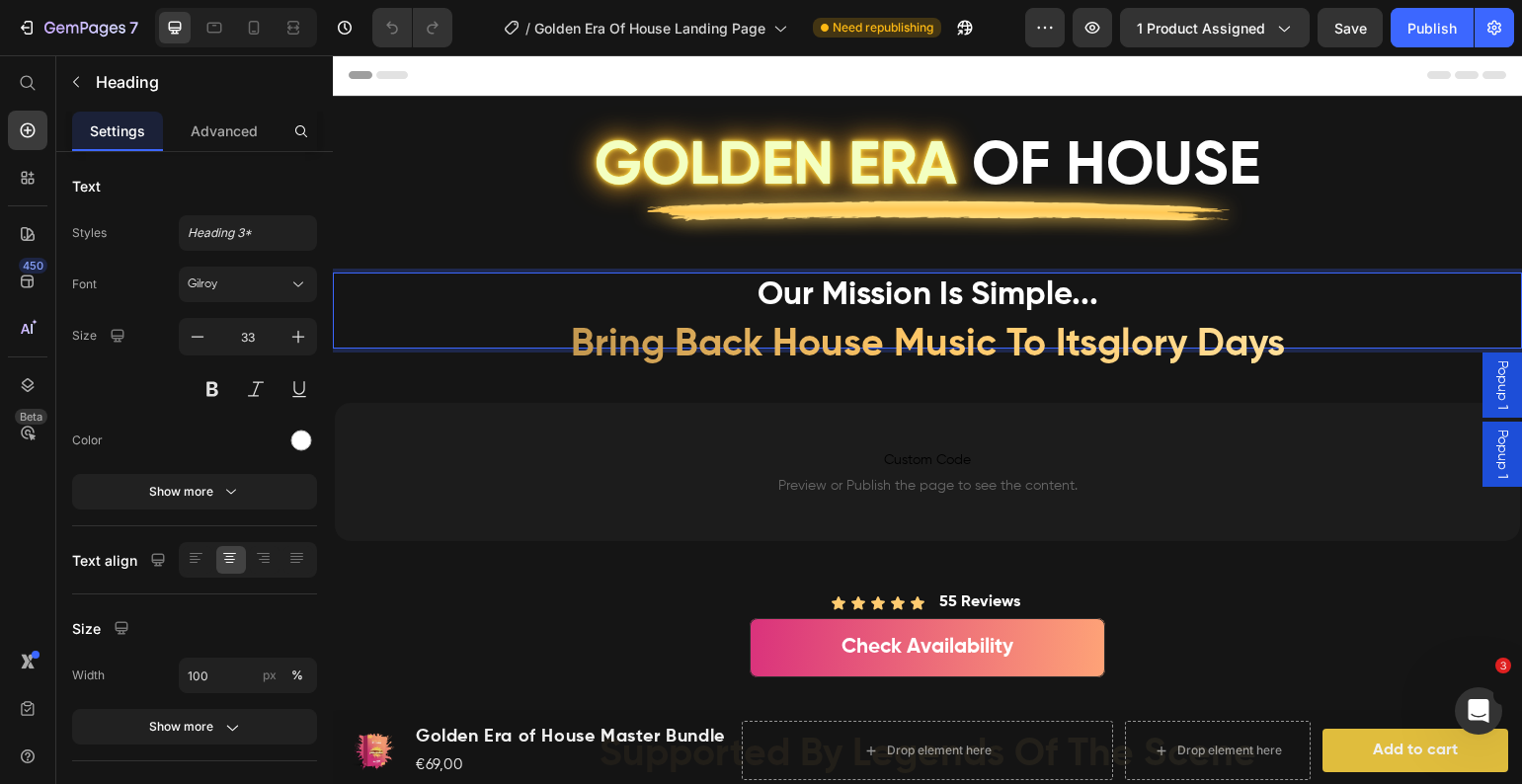 drag, startPoint x: 938, startPoint y: 298, endPoint x: 1031, endPoint y: 297, distance: 93.00538 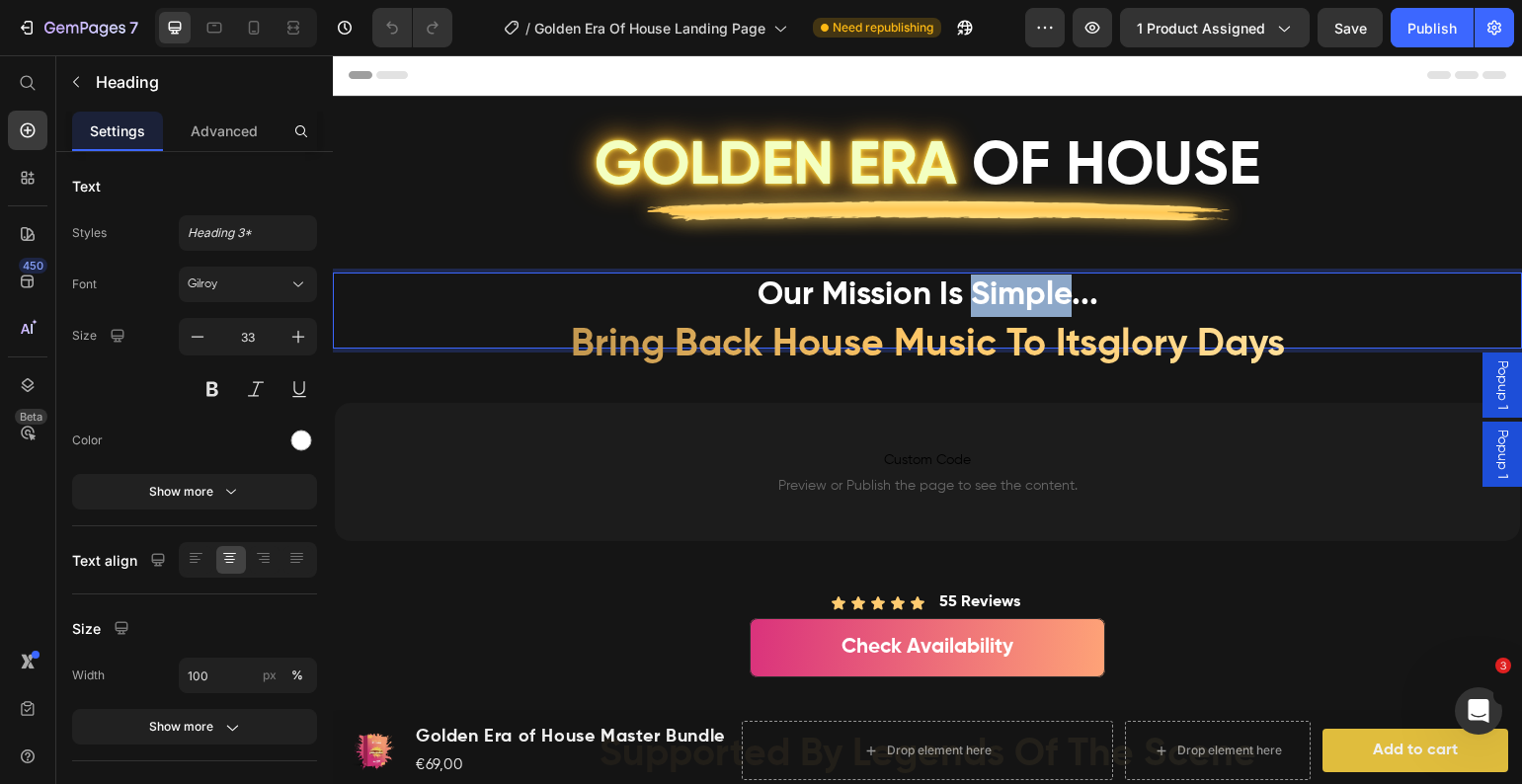 drag, startPoint x: 1064, startPoint y: 298, endPoint x: 971, endPoint y: 296, distance: 93.0215 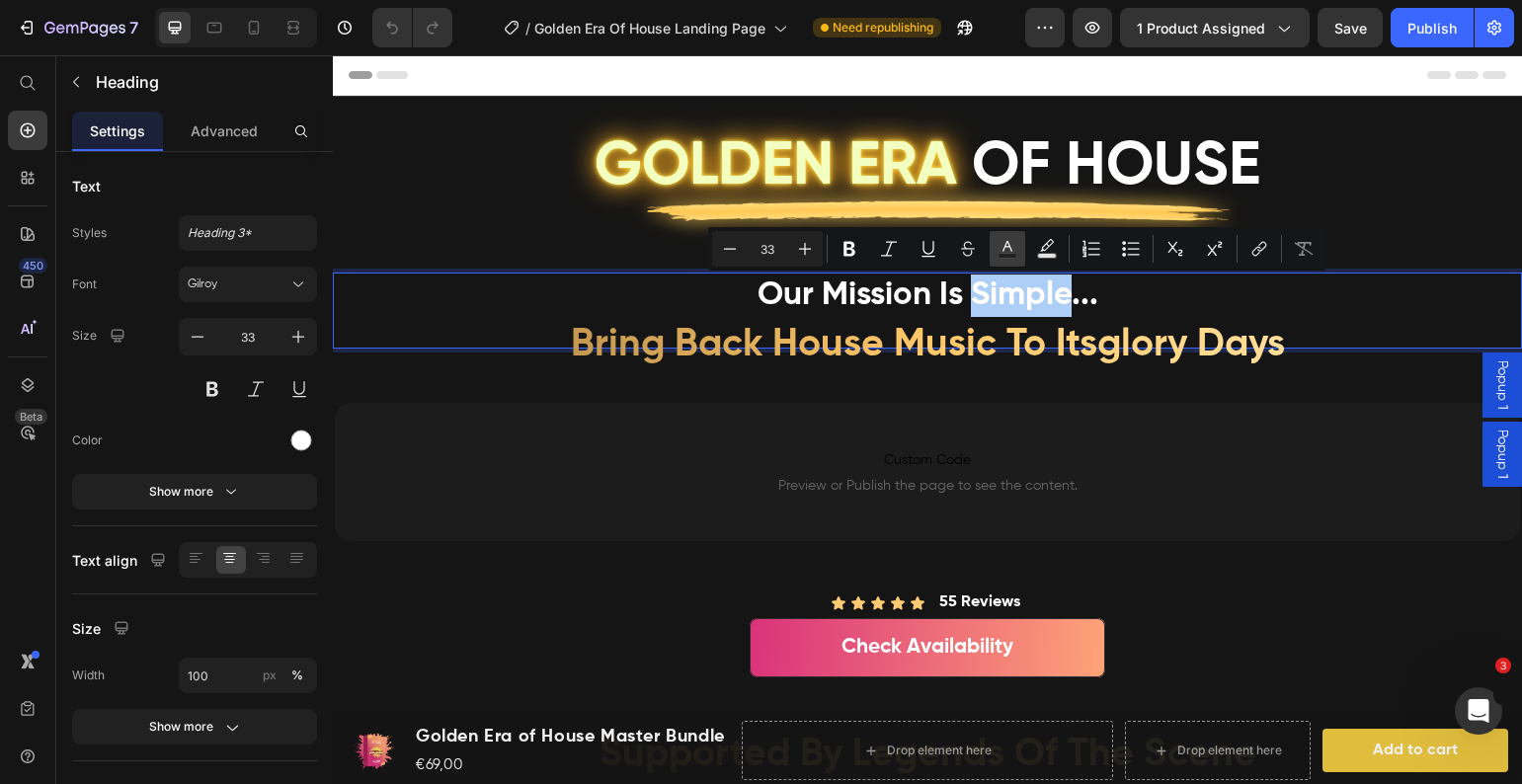 click 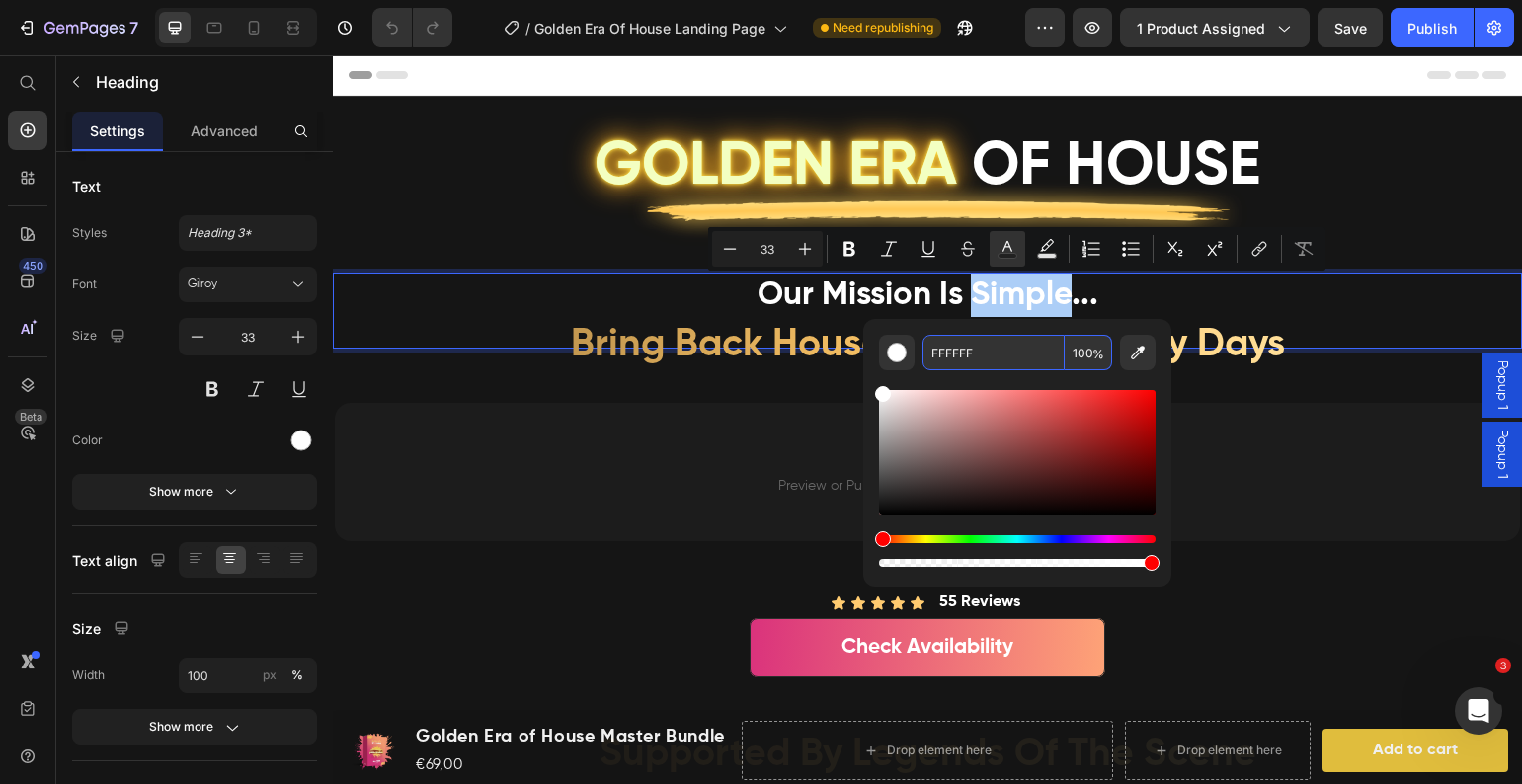 click on "FFFFFF" at bounding box center (994, 353) 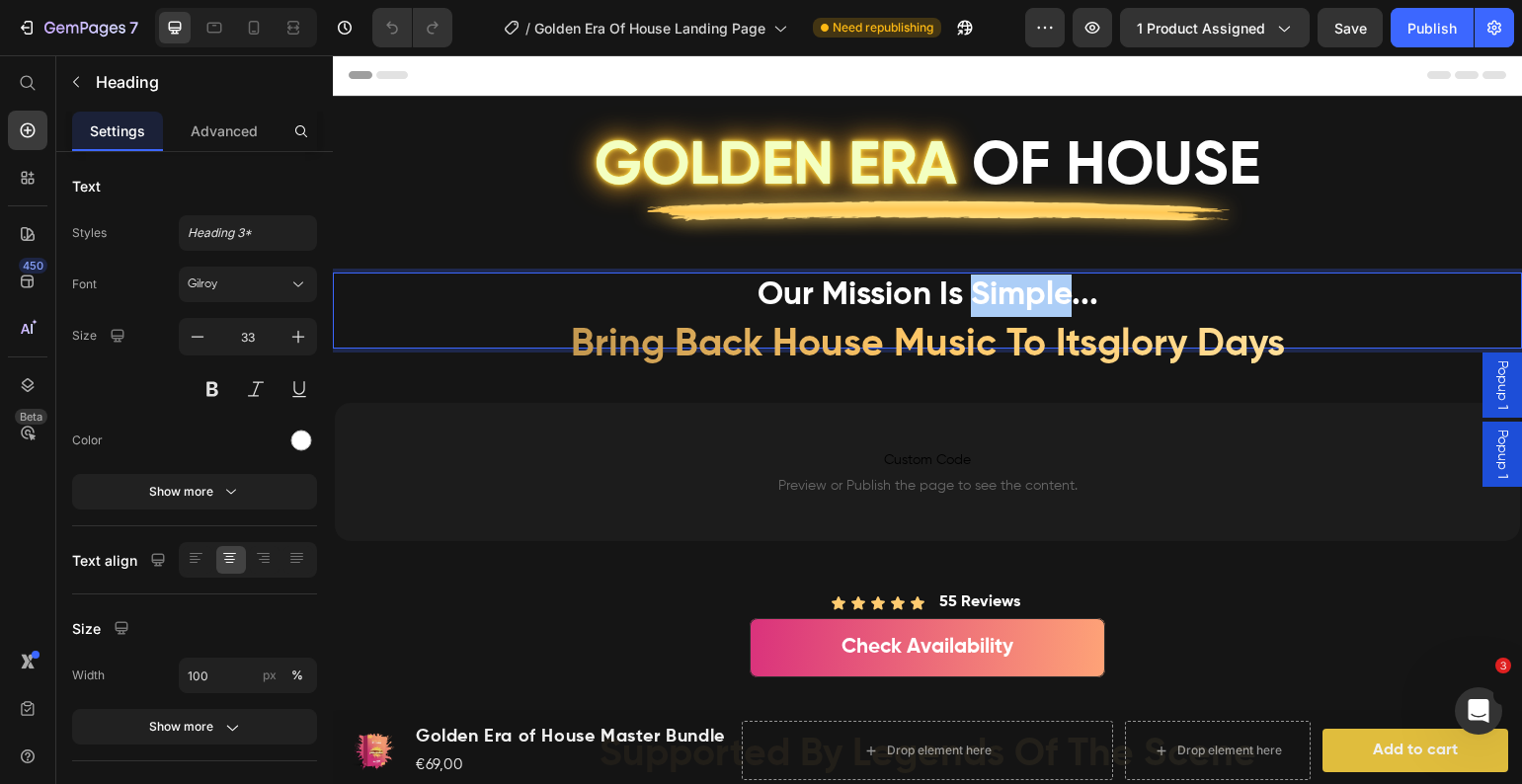 drag, startPoint x: 1249, startPoint y: 598, endPoint x: 925, endPoint y: 542, distance: 328.8039 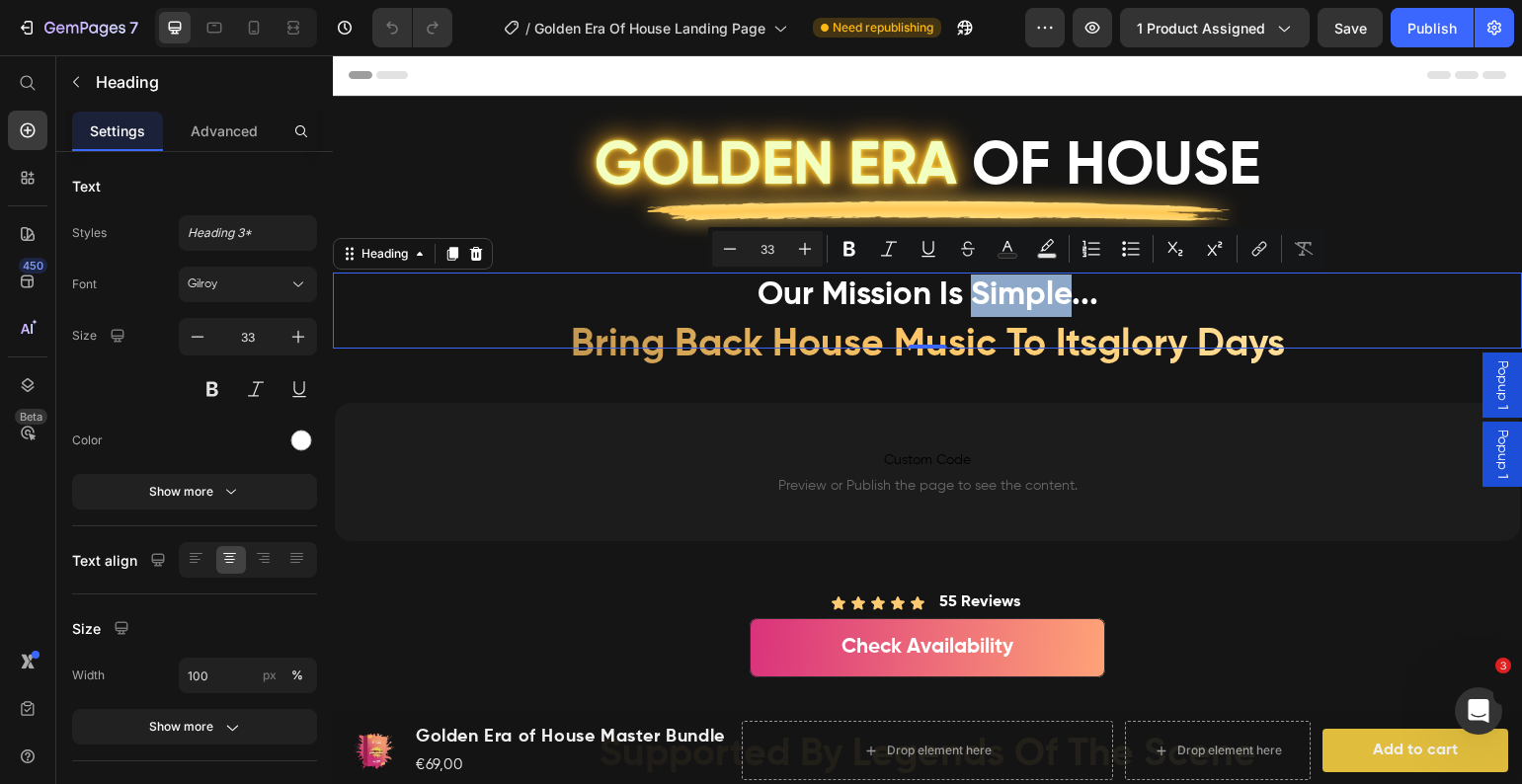 click on "our Mission is simple..." at bounding box center [927, 295] 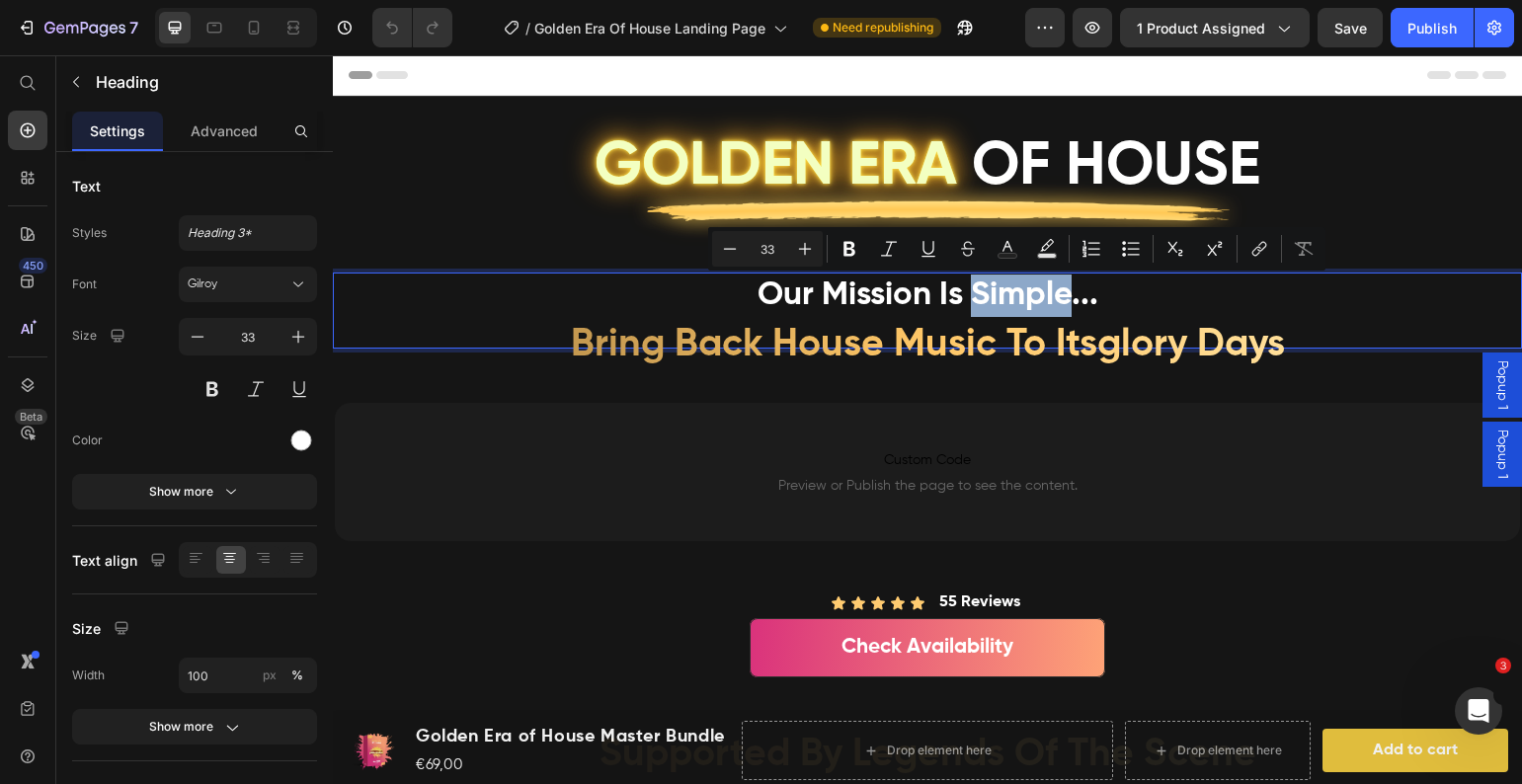click on "our Mission is simple..." at bounding box center [927, 295] 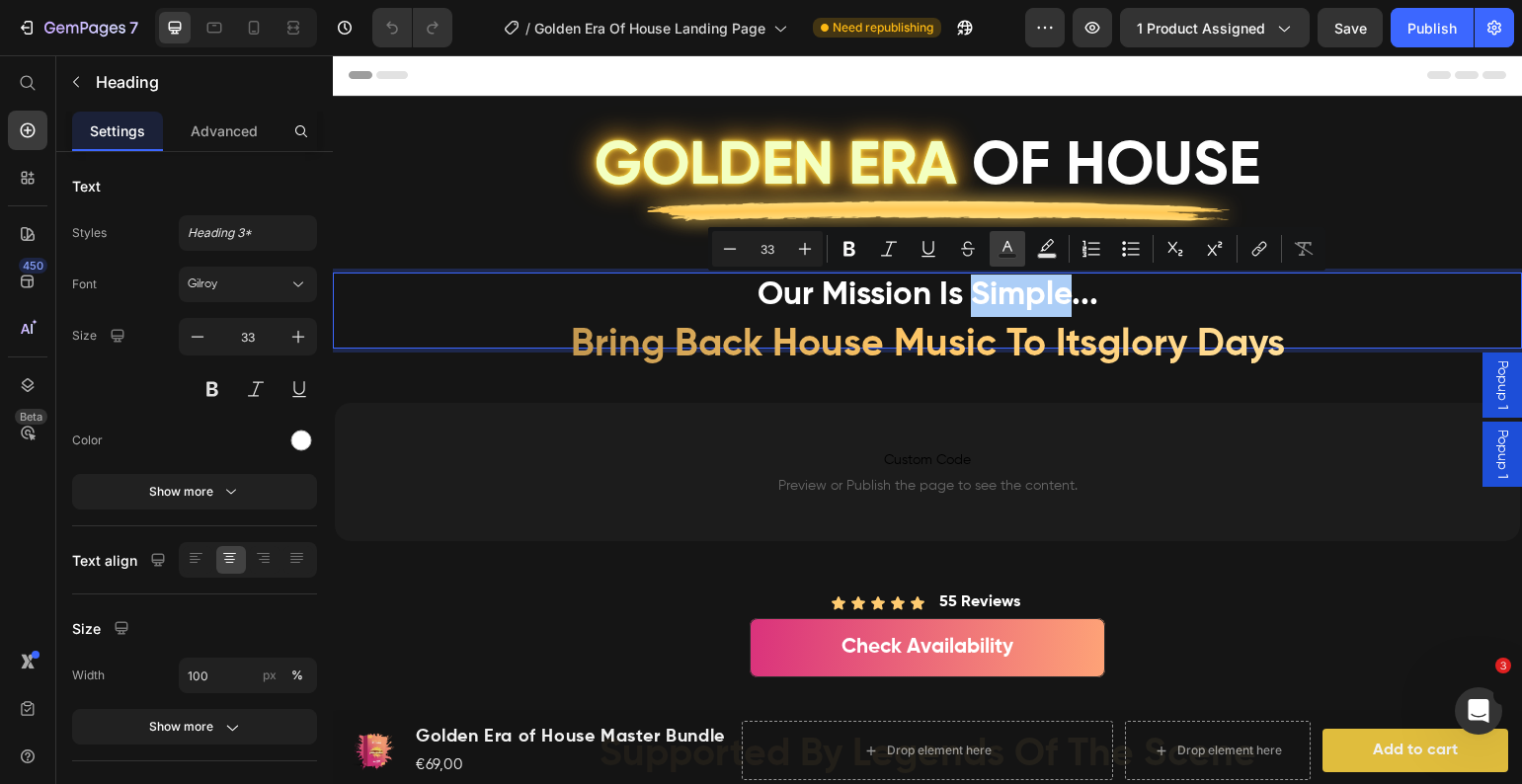 click on "Text Color" at bounding box center [1007, 249] 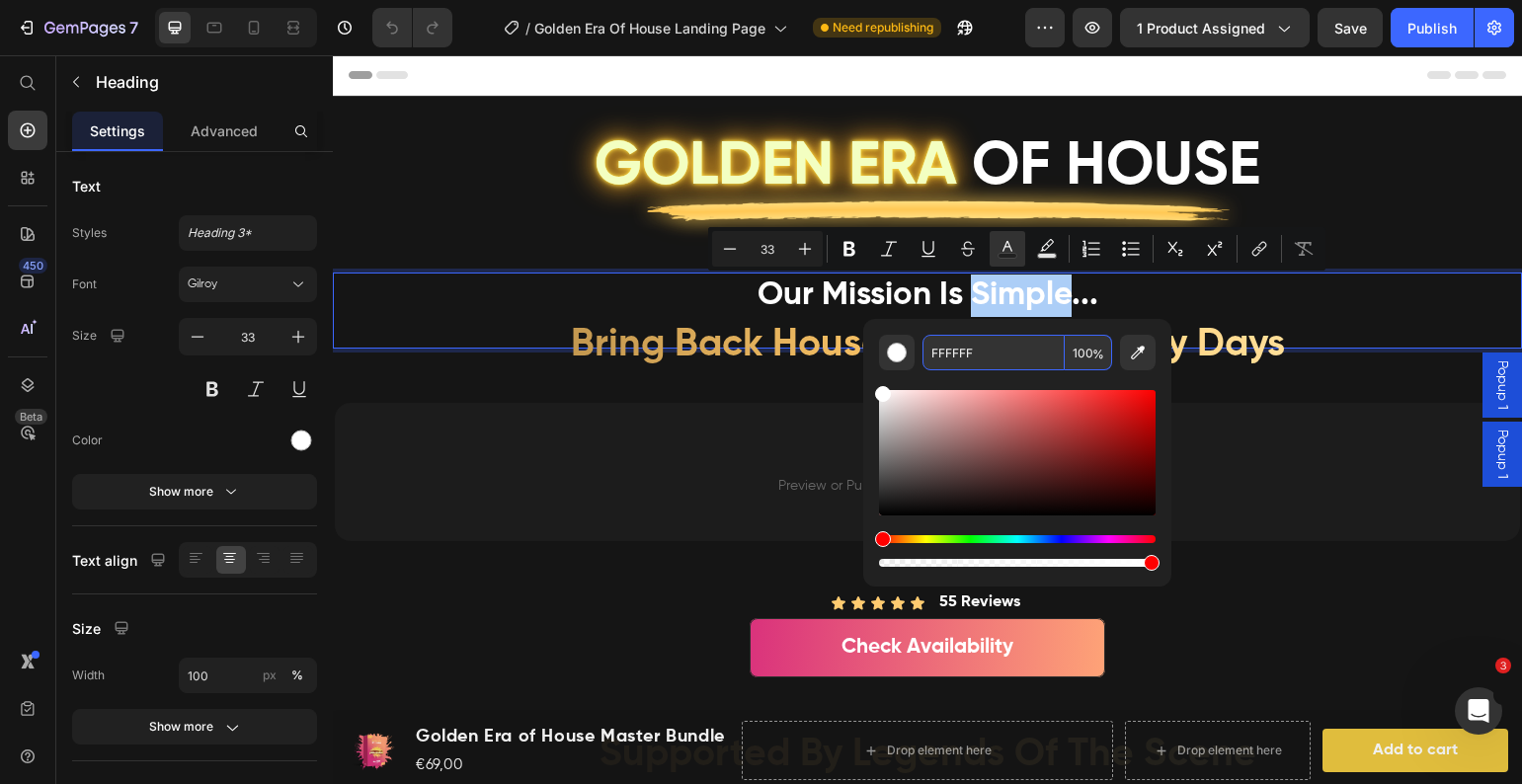 click on "FFFFFF" at bounding box center (994, 353) 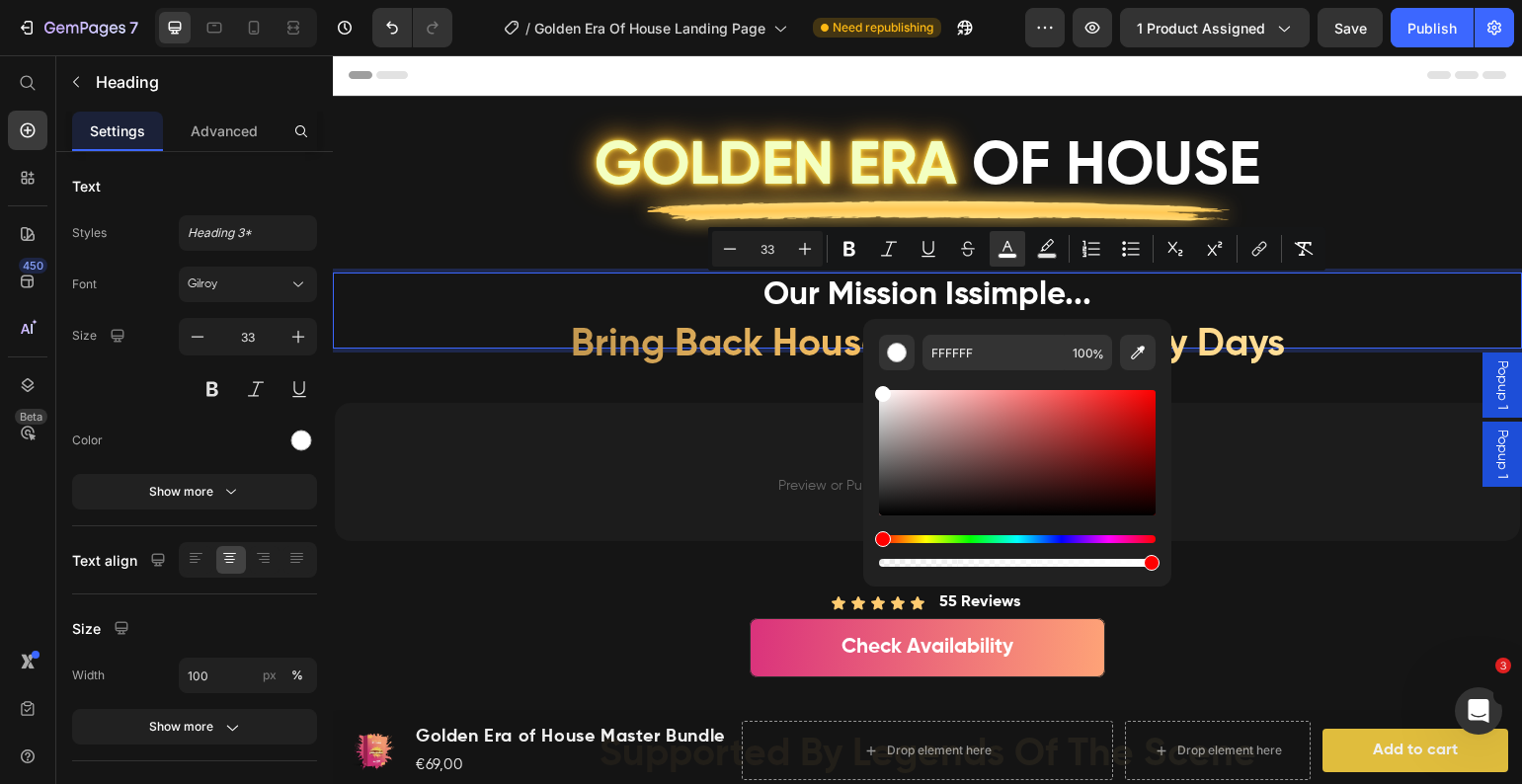 click at bounding box center (1017, 539) 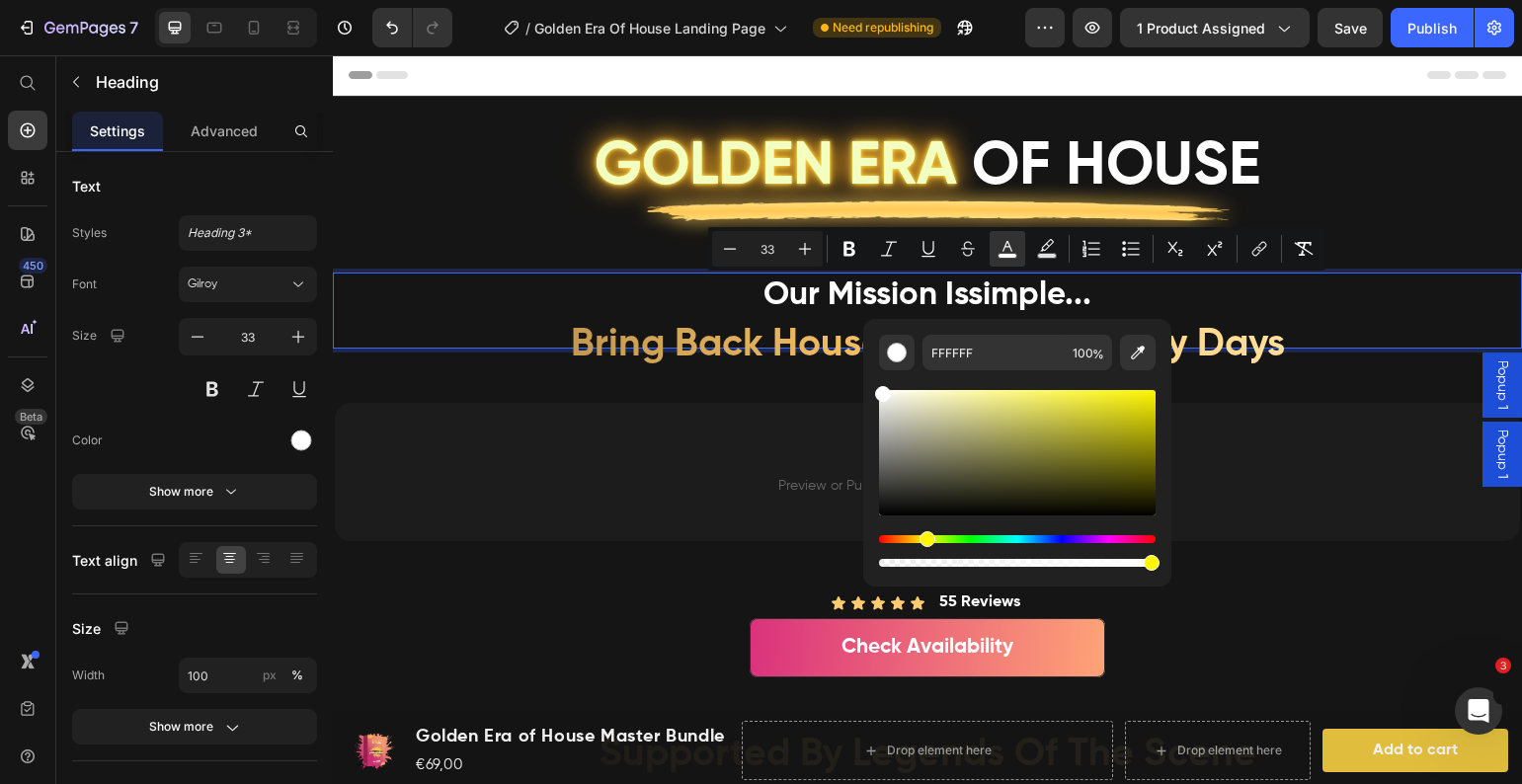 click at bounding box center [1017, 539] 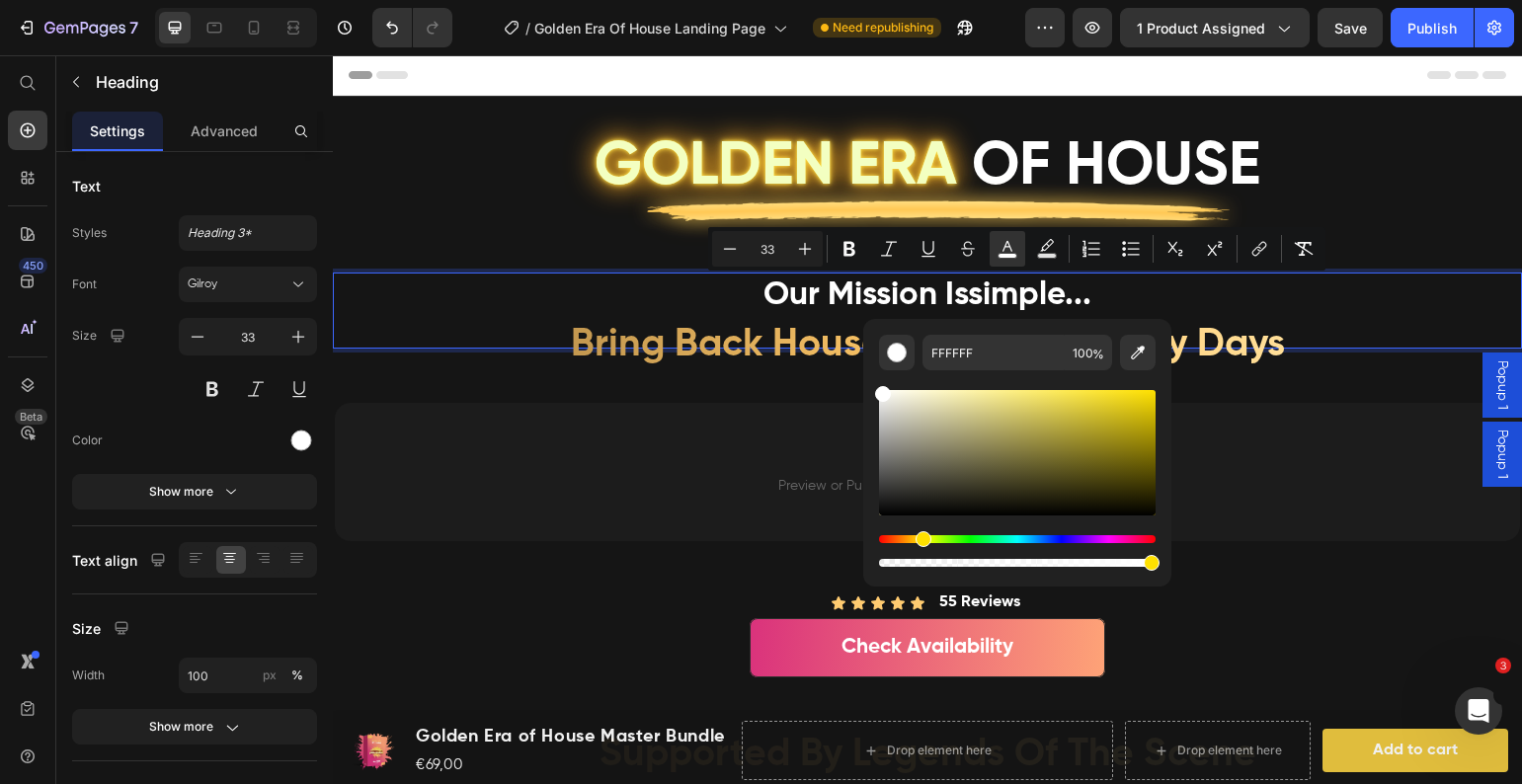 click at bounding box center [923, 539] 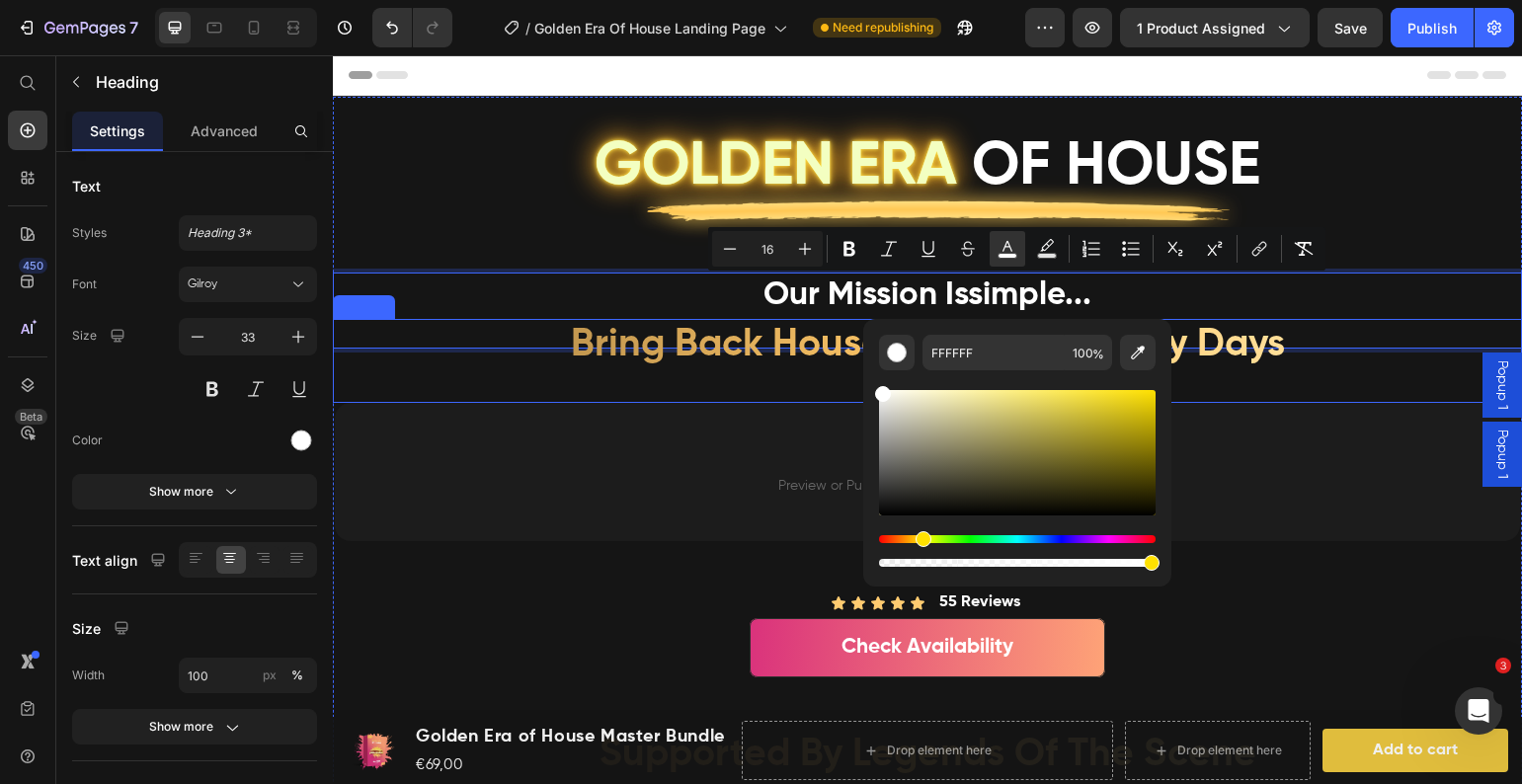 click on "glory days" at bounding box center (1191, 345) 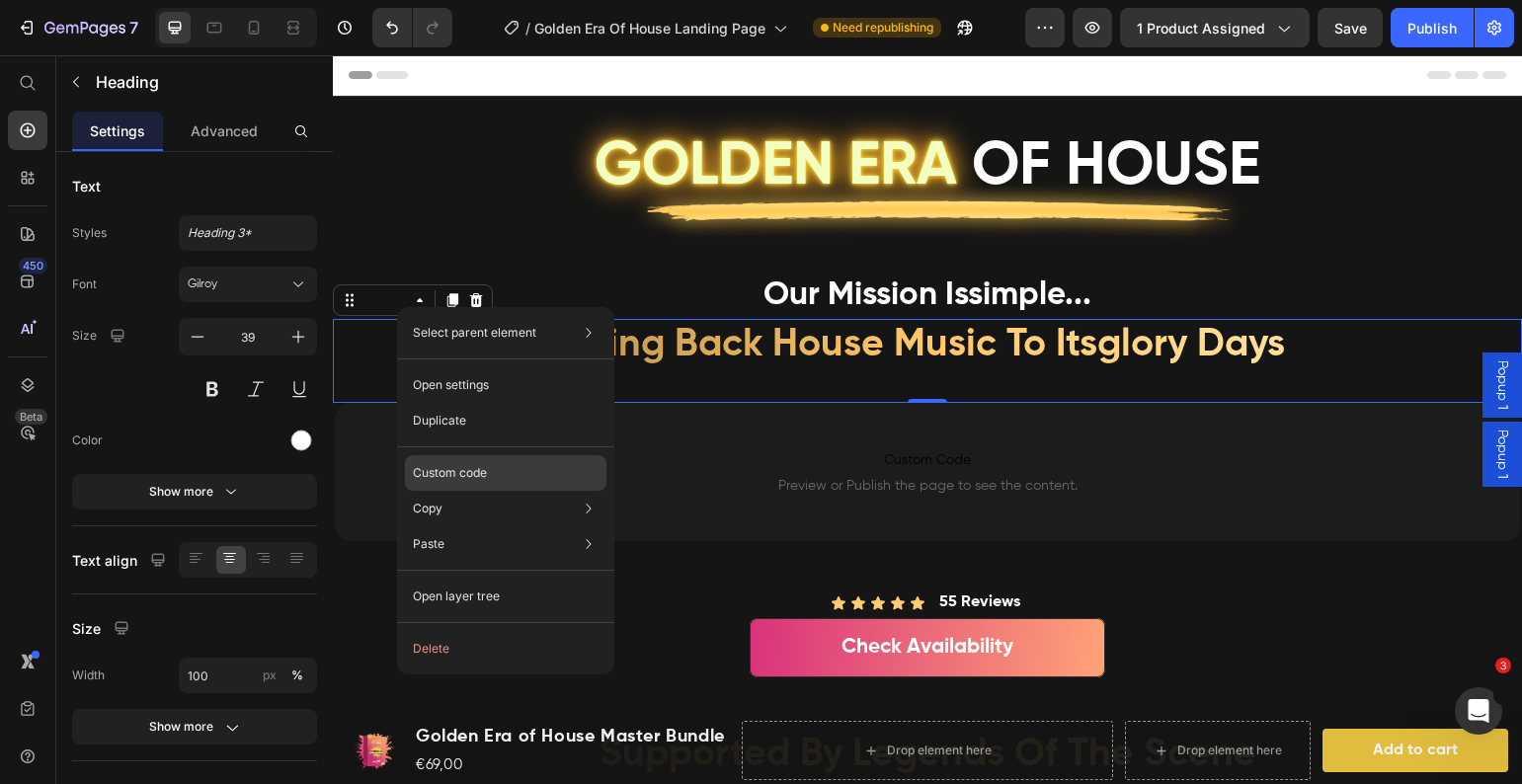 click on "Custom code" 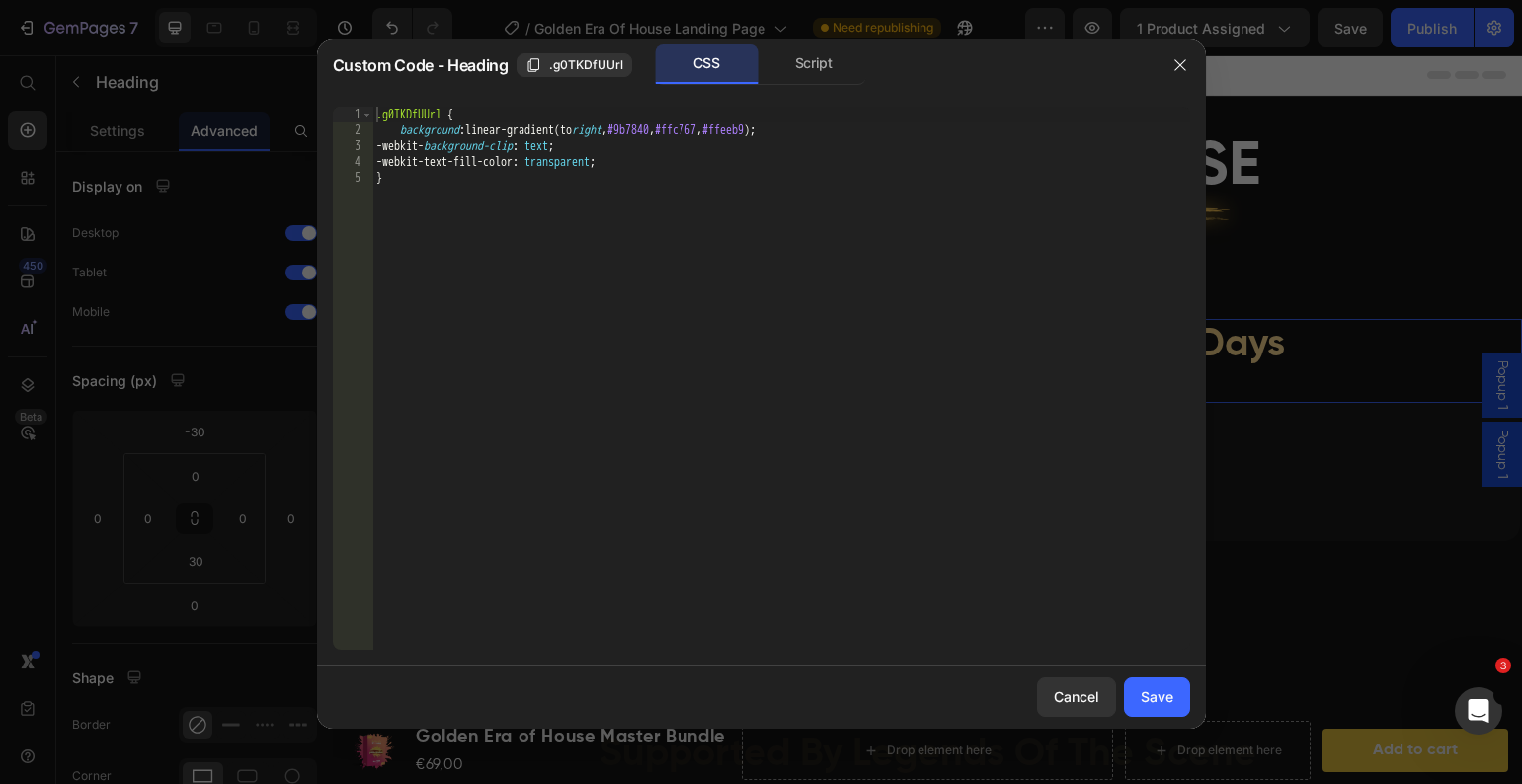 type on "background: linear-gradient(to right, #9b7840, #ffc767, #ffeeb9);" 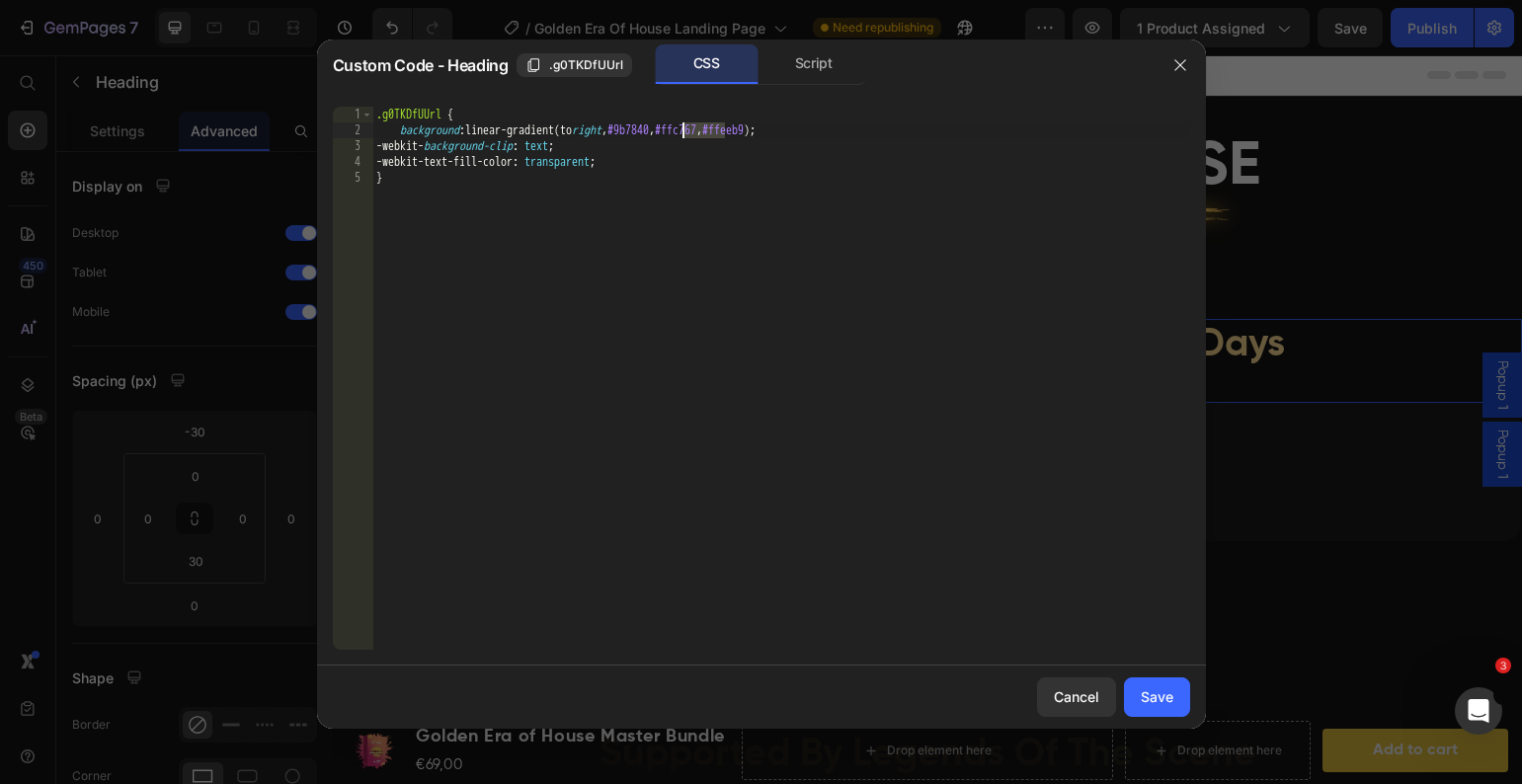 drag, startPoint x: 725, startPoint y: 129, endPoint x: 680, endPoint y: 130, distance: 45.01111 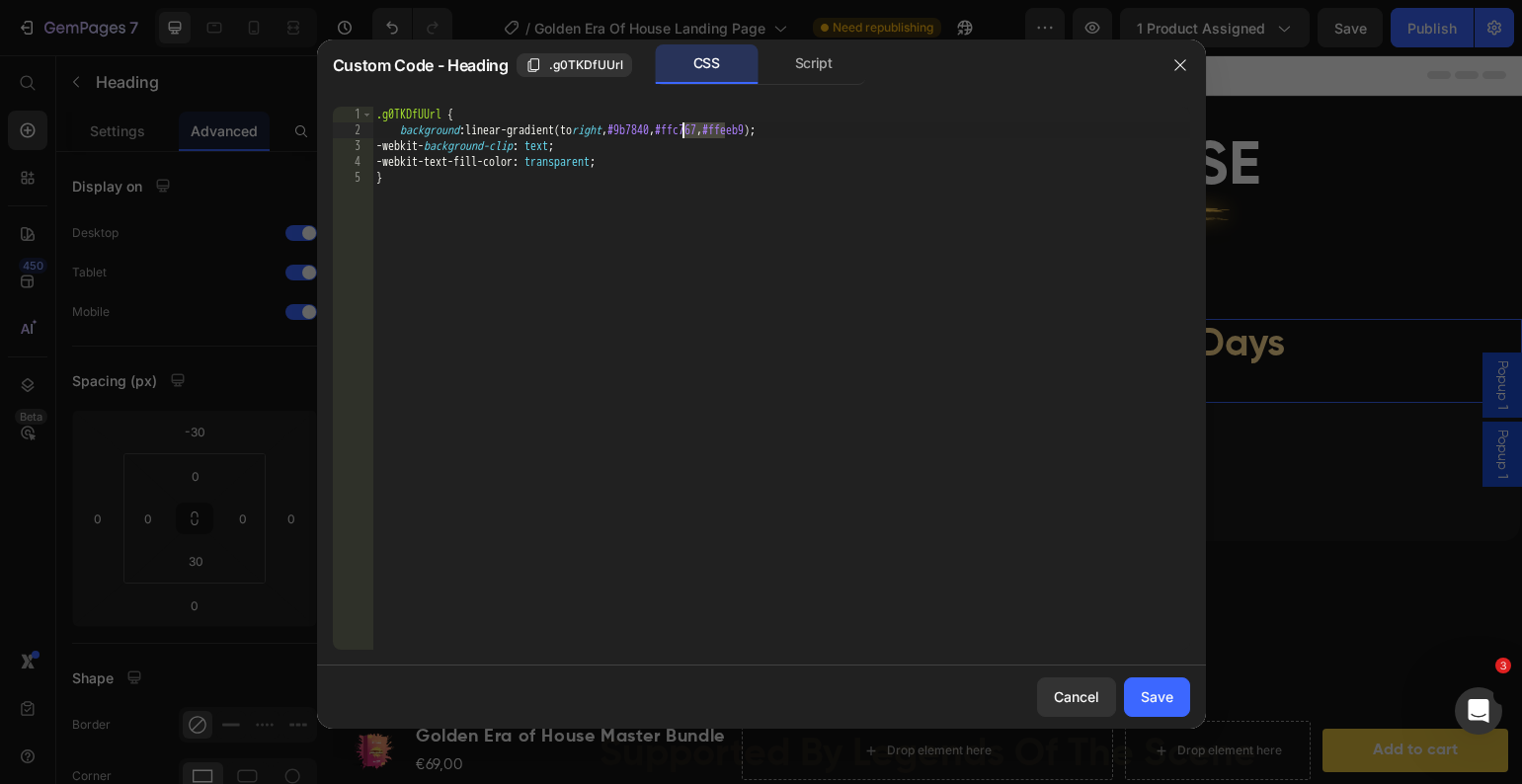 click on ".g0TKDfUUrl   {      background :  linear-gradient(to  right ,  #9b7840 ,  #ffc767 ,  #ffeeb9 ) ;     -webkit- background-clip :   text ;     -webkit-text-fill-color :   transparent ; }" at bounding box center [781, 394] 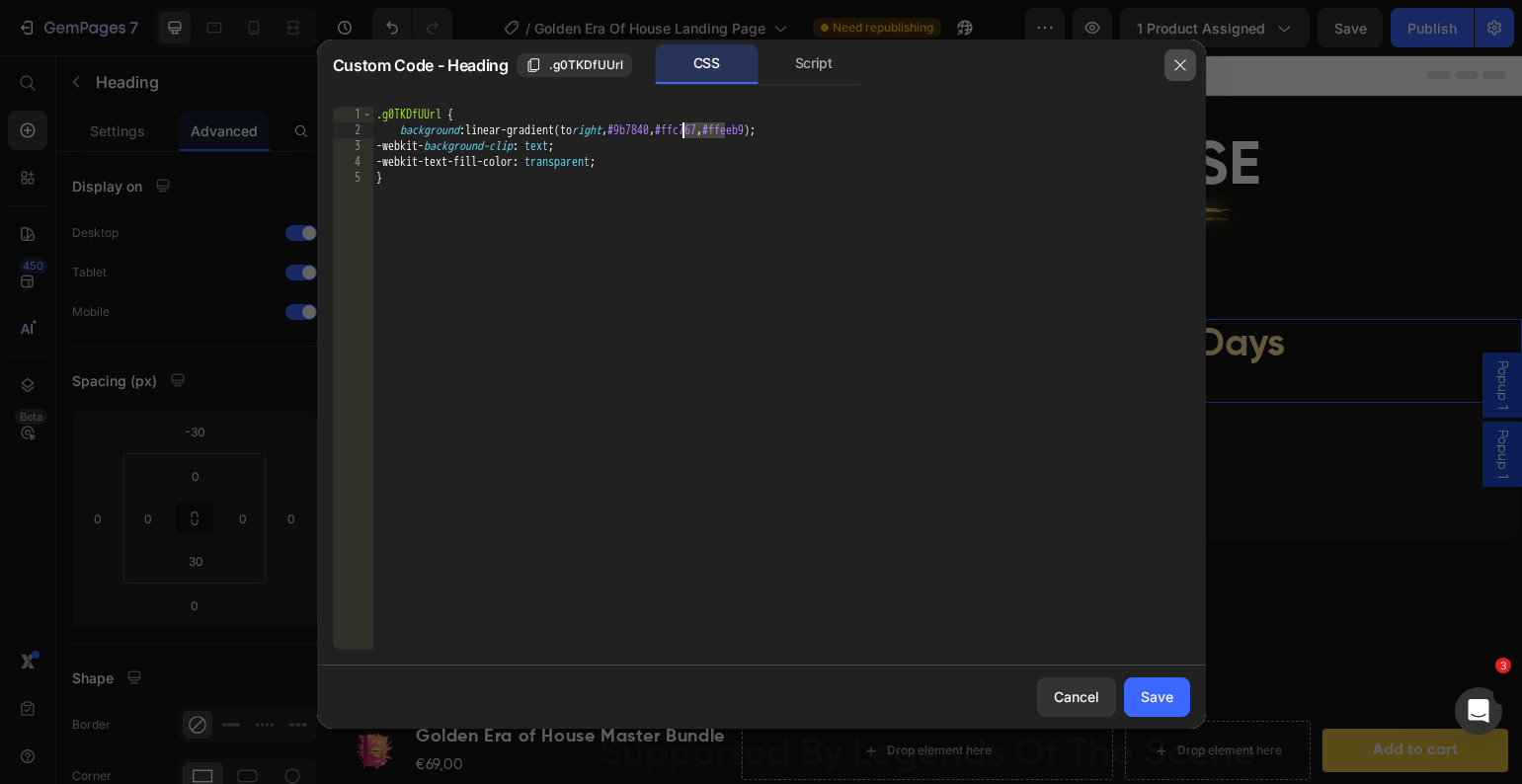 click 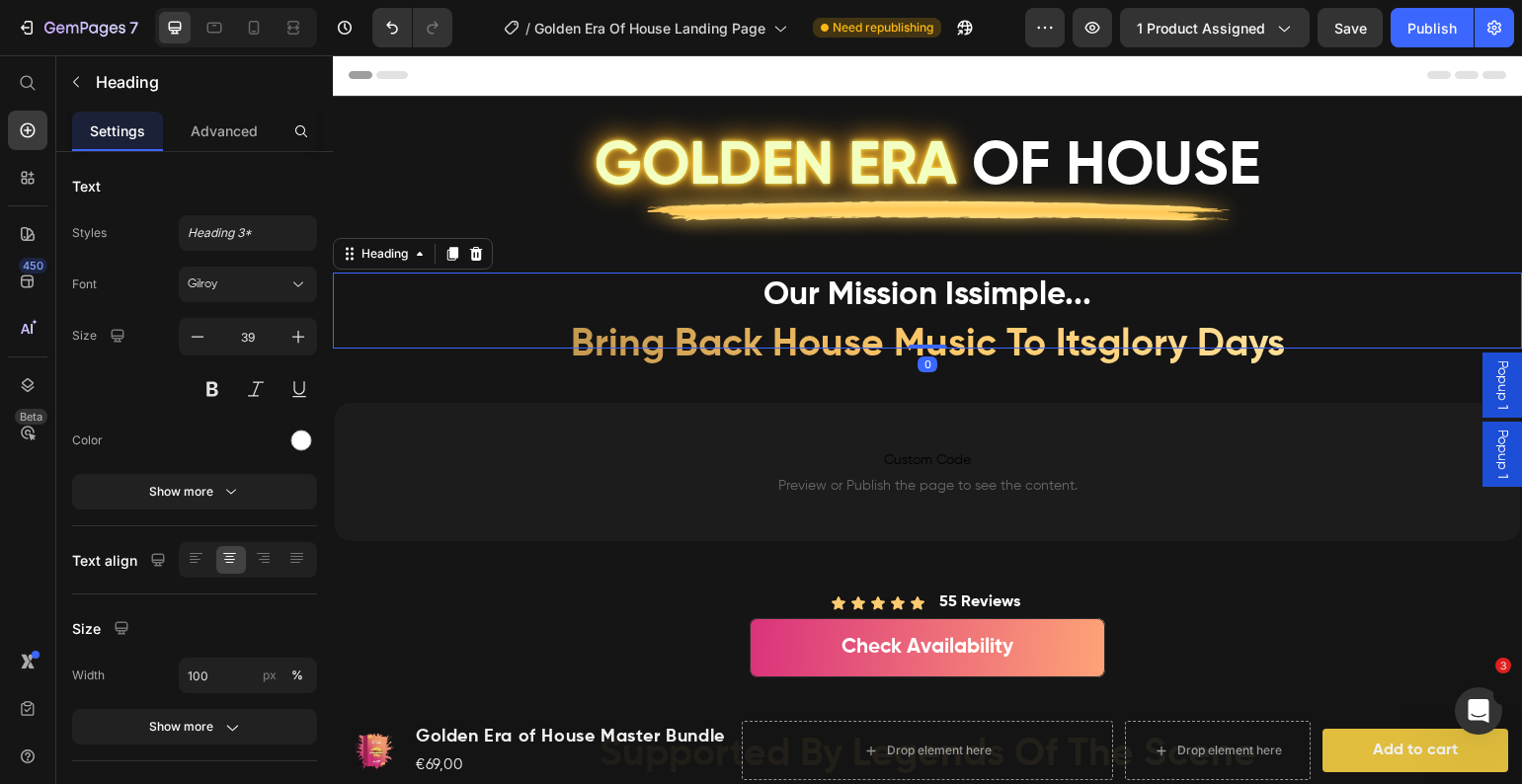 click on "our Mission is  simple ..." at bounding box center [927, 295] 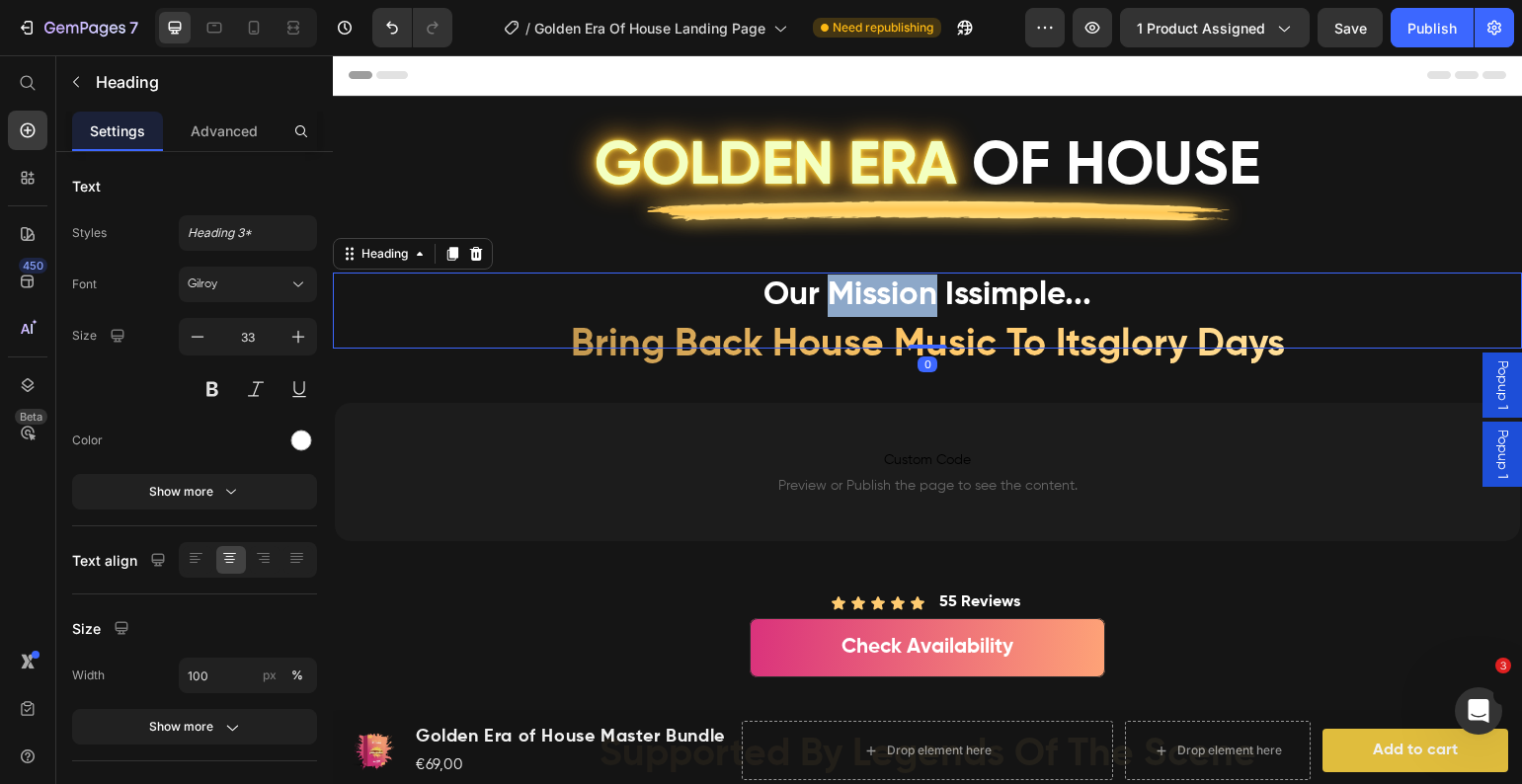 click on "our Mission is  simple ..." at bounding box center (927, 295) 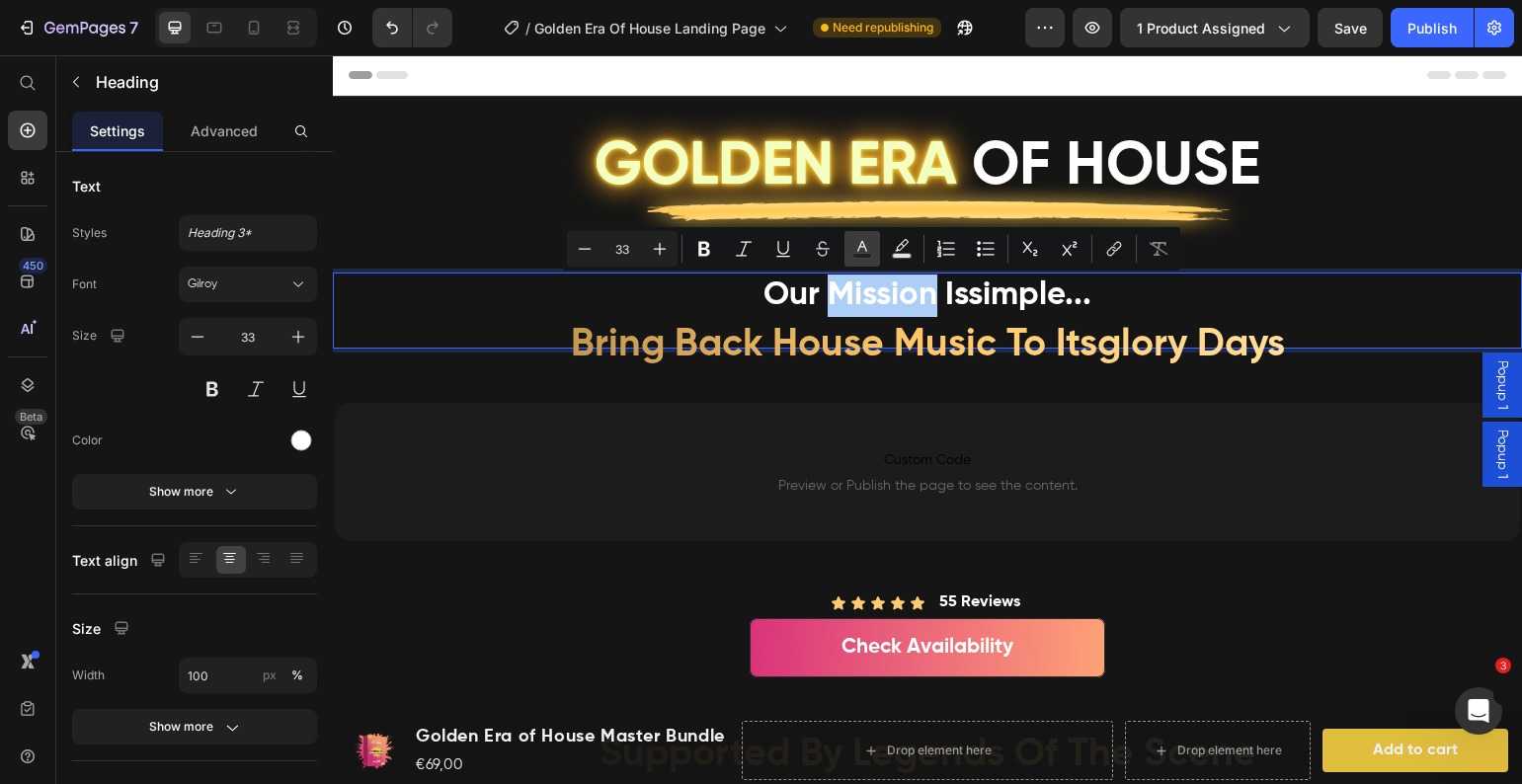 click on "Text Color" at bounding box center (862, 249) 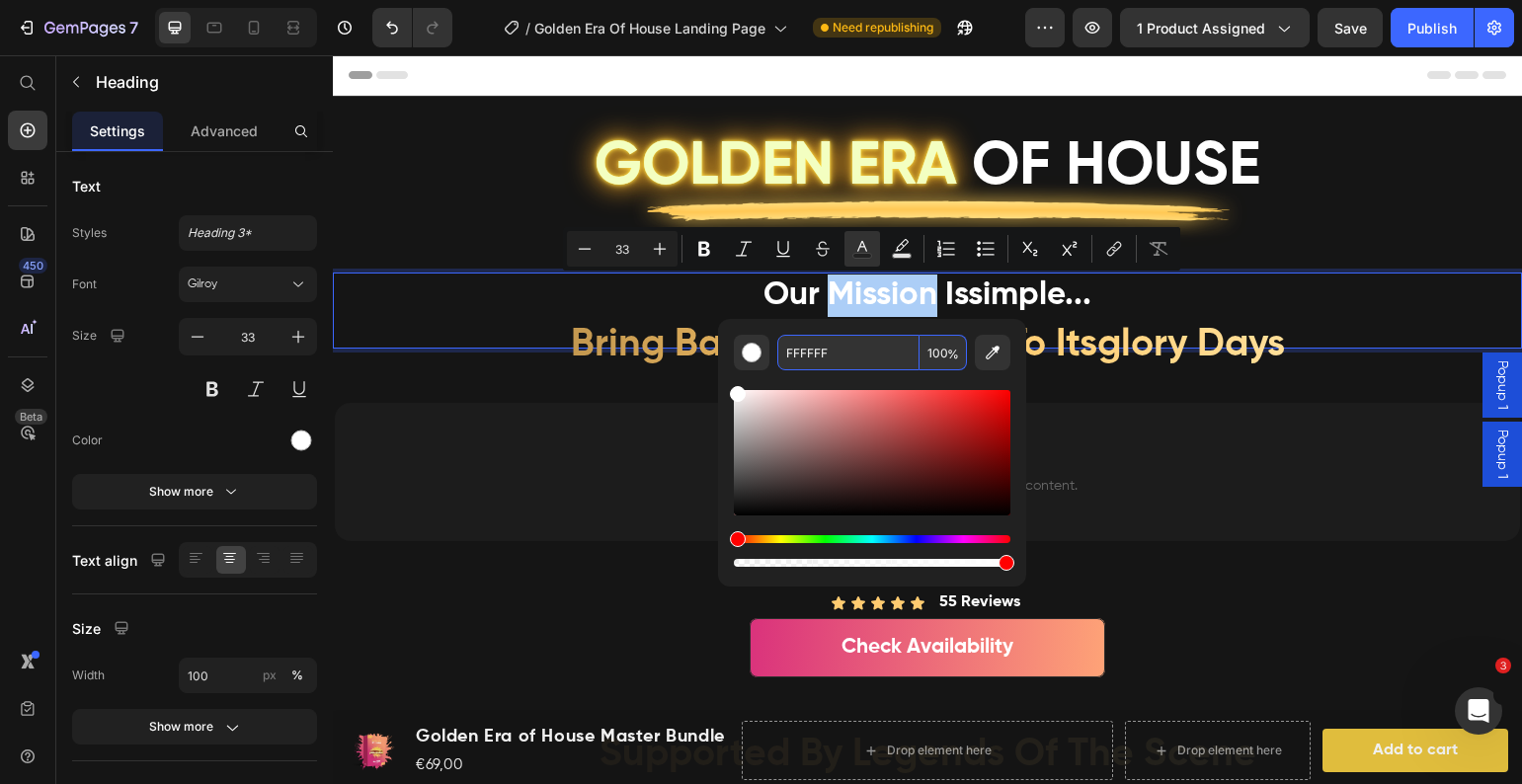 click on "FFFFFF" at bounding box center [848, 353] 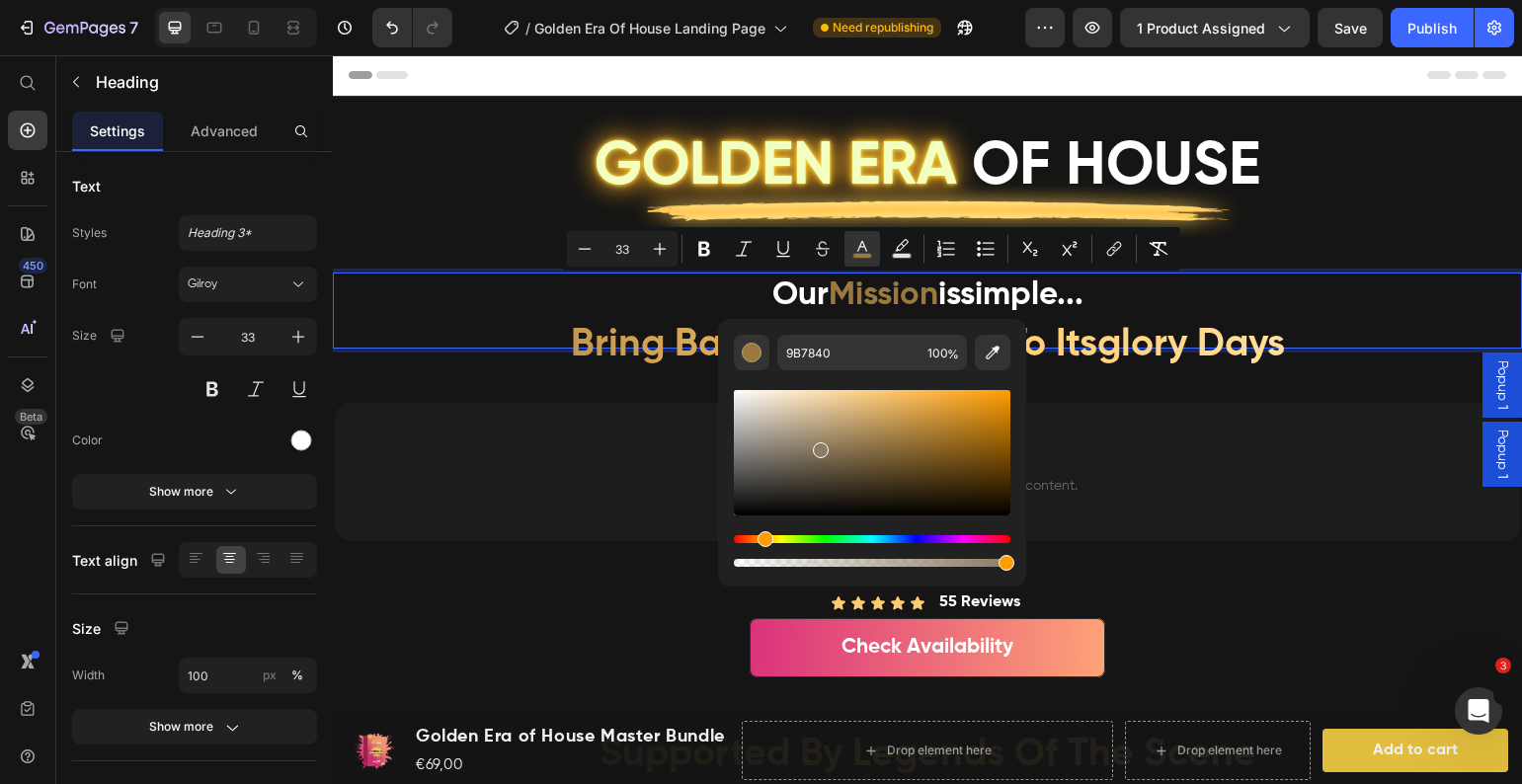 click at bounding box center (872, 452) 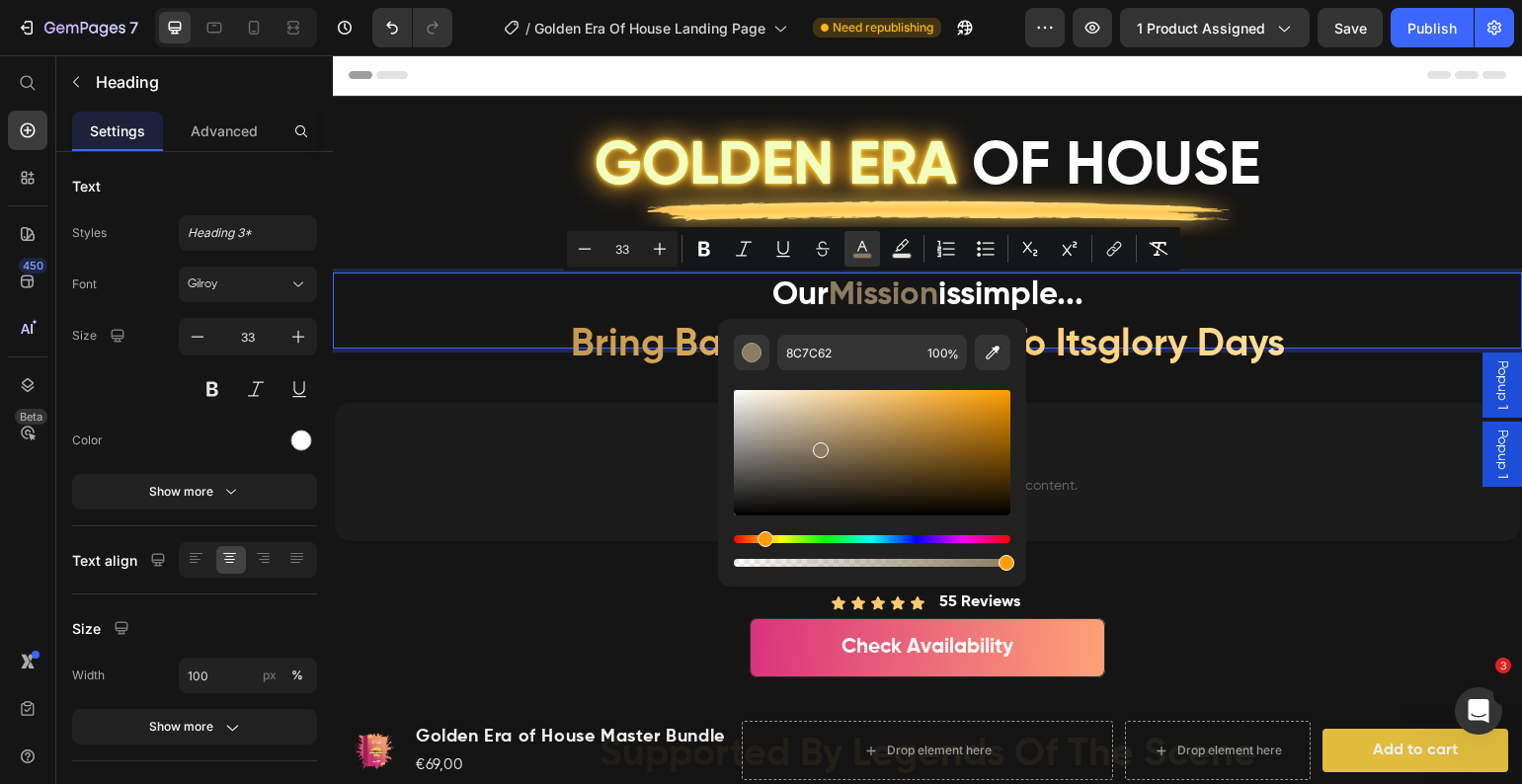 click at bounding box center (872, 452) 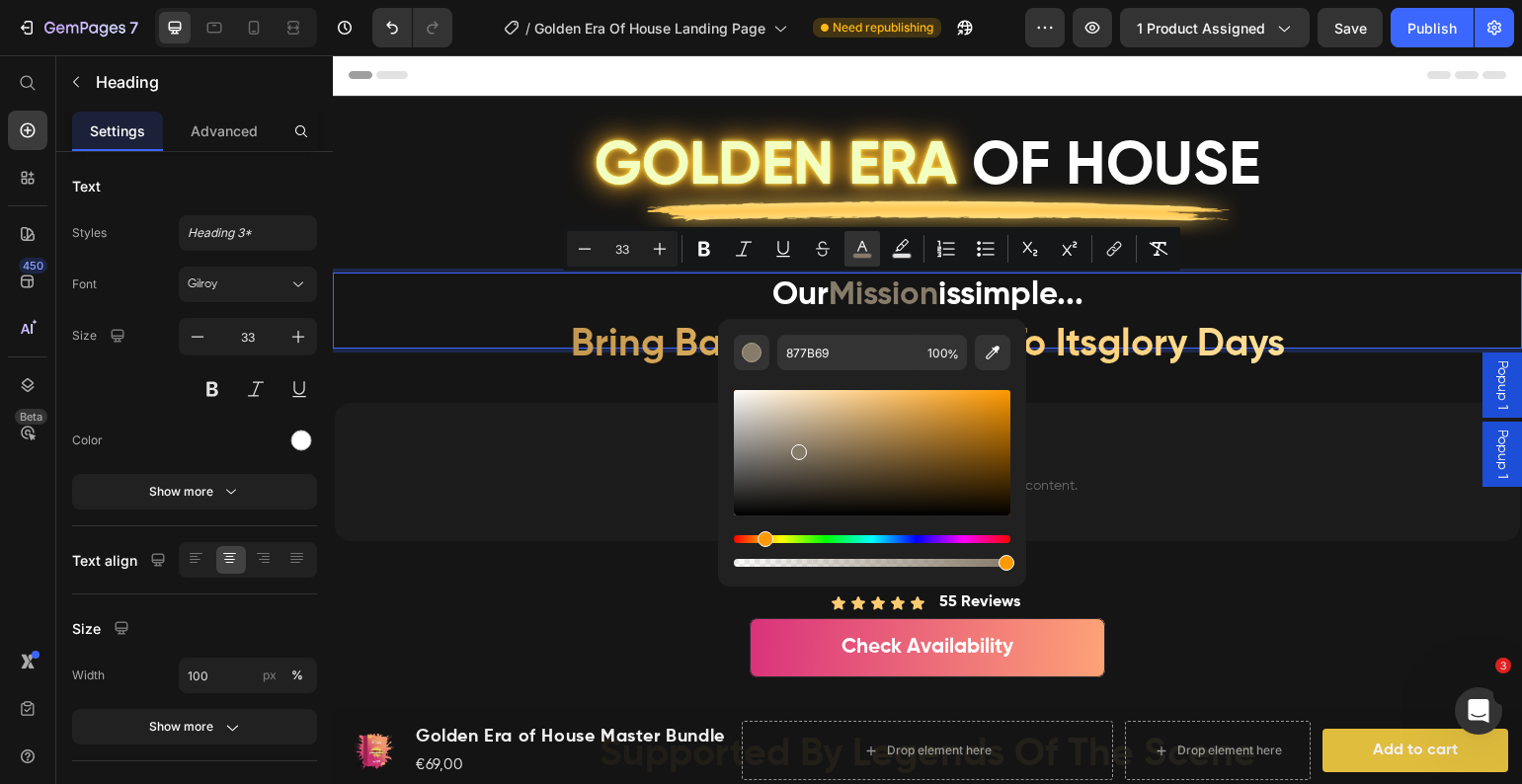 click at bounding box center [872, 452] 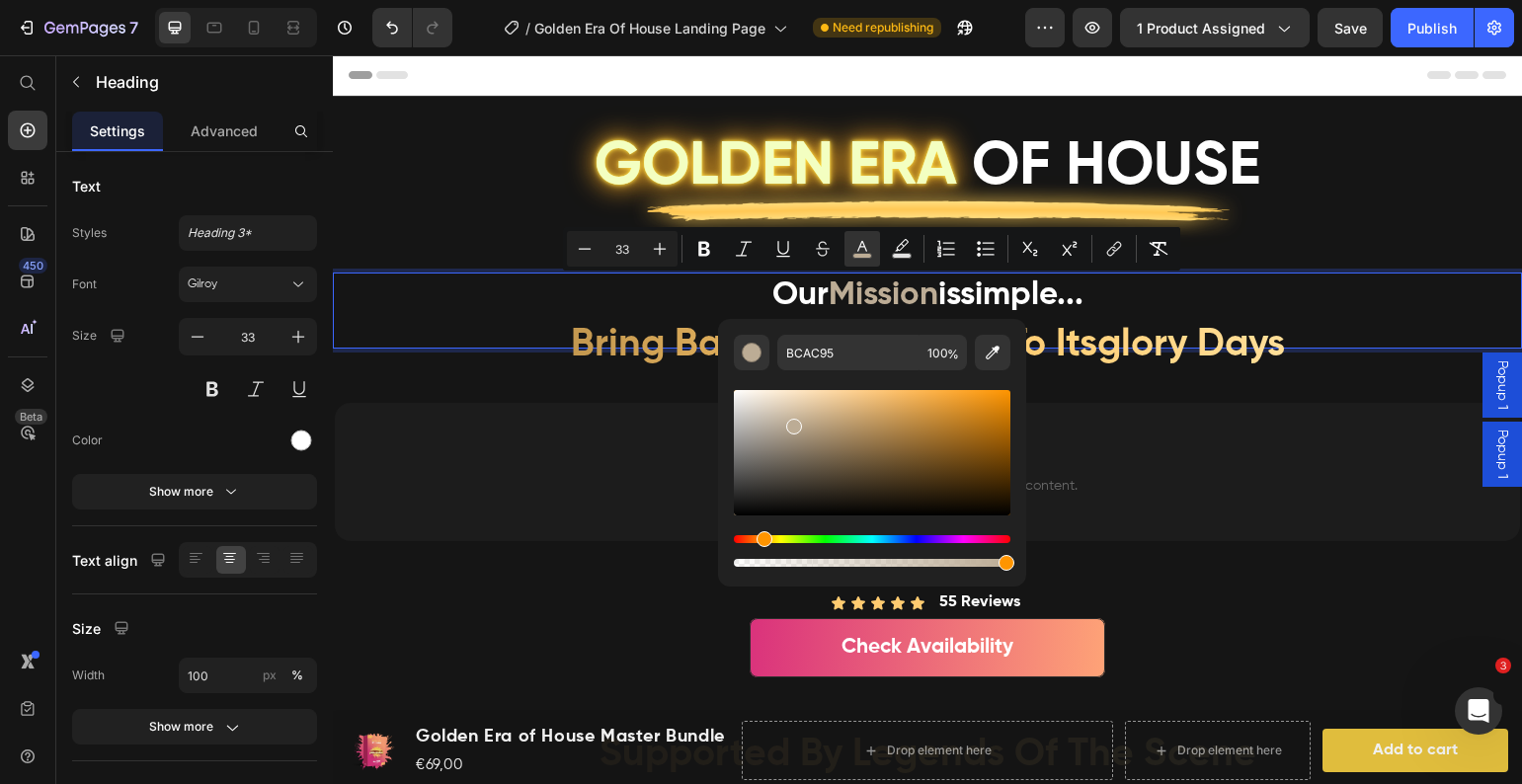 click at bounding box center (872, 452) 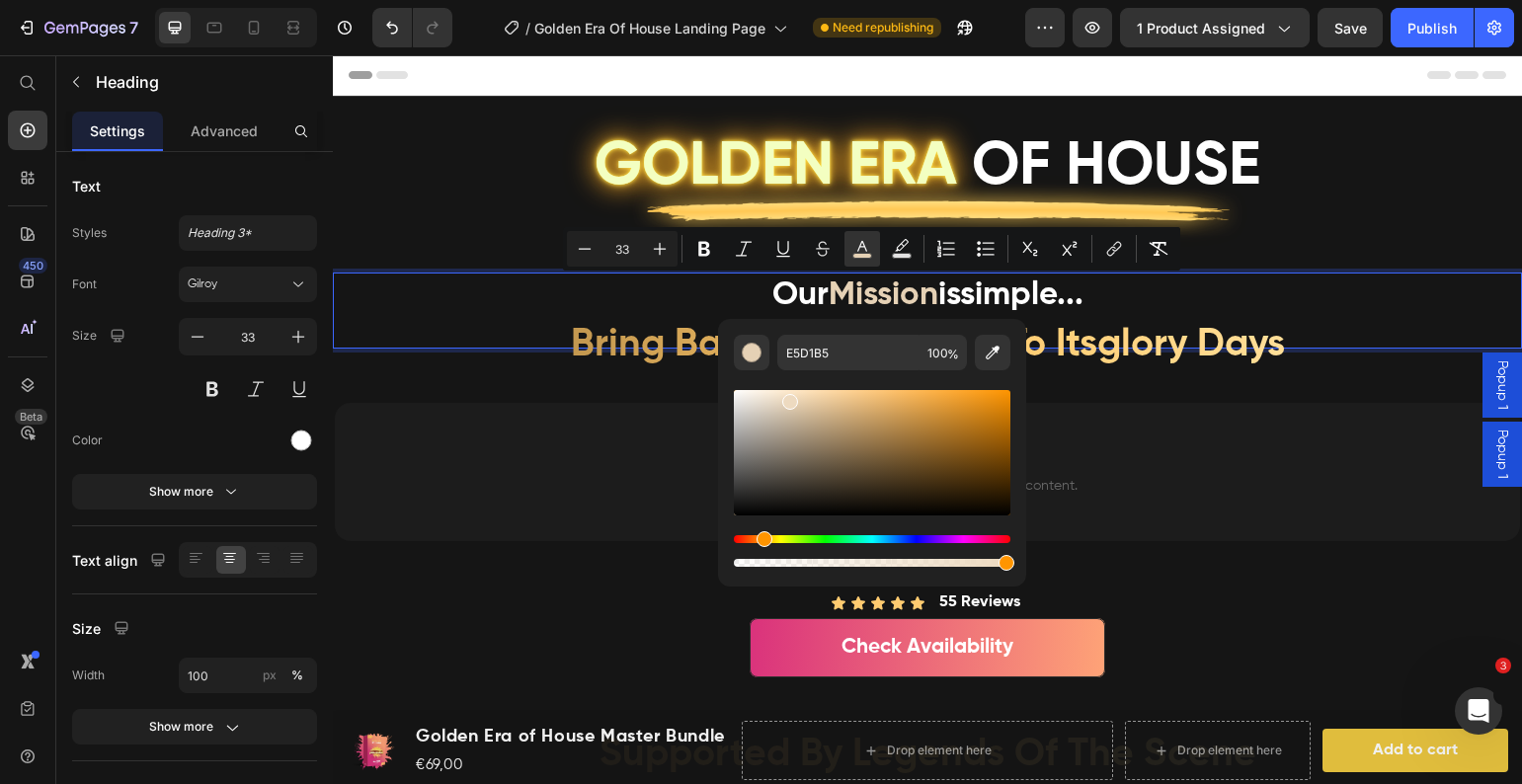 click at bounding box center [872, 452] 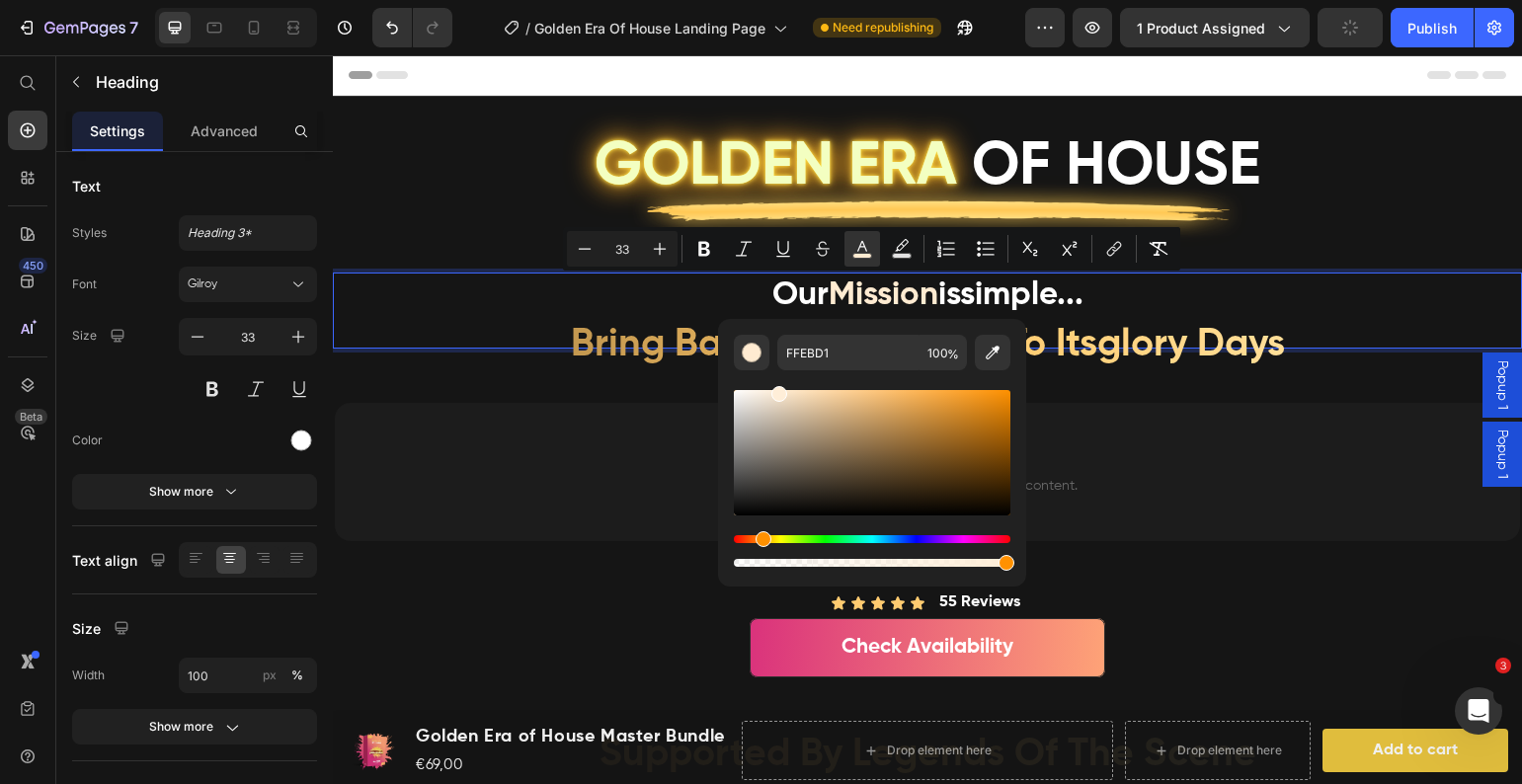 drag, startPoint x: 783, startPoint y: 397, endPoint x: 777, endPoint y: 388, distance: 10.816654 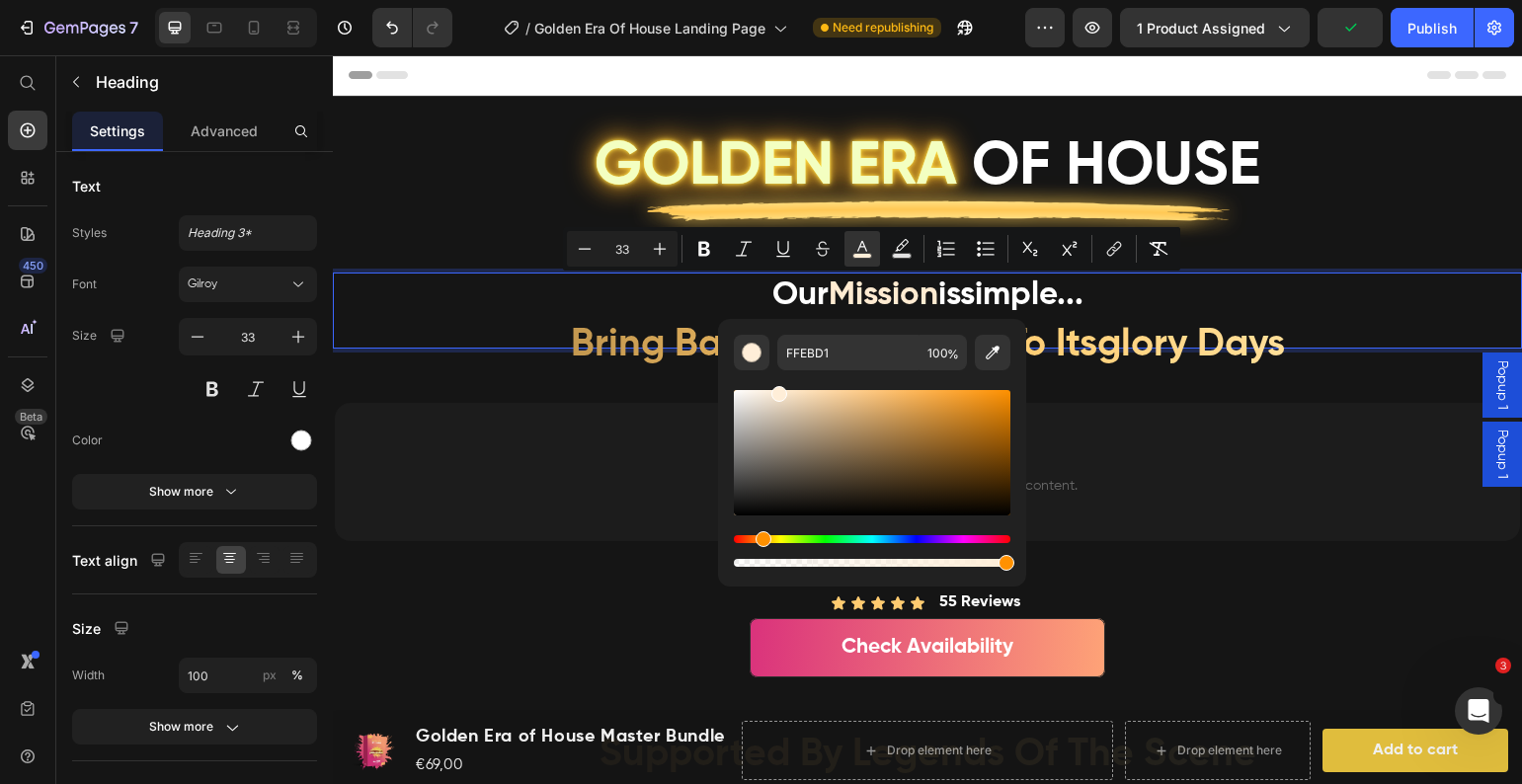 type on "FFEED8" 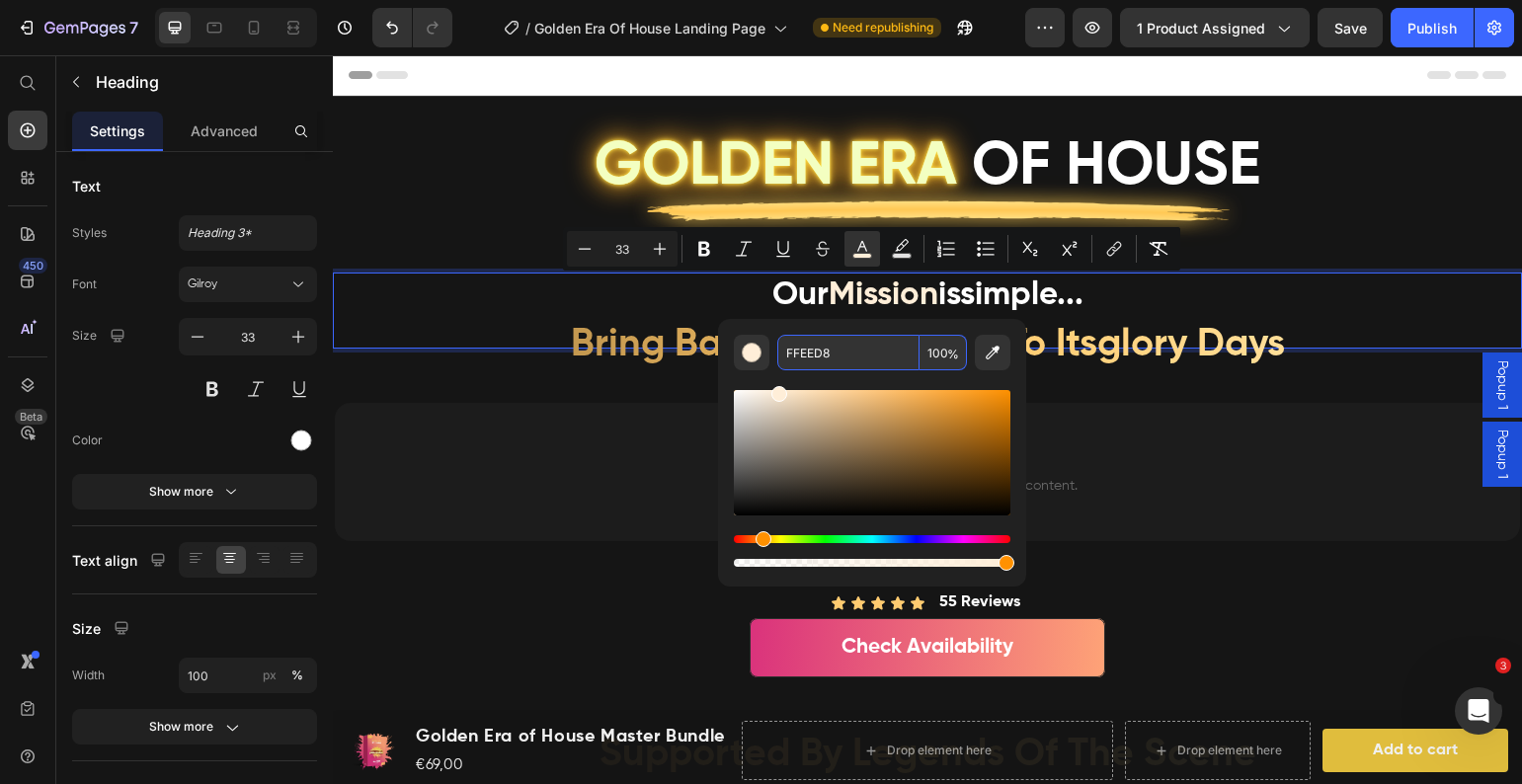 click on "FFEED8" at bounding box center (848, 353) 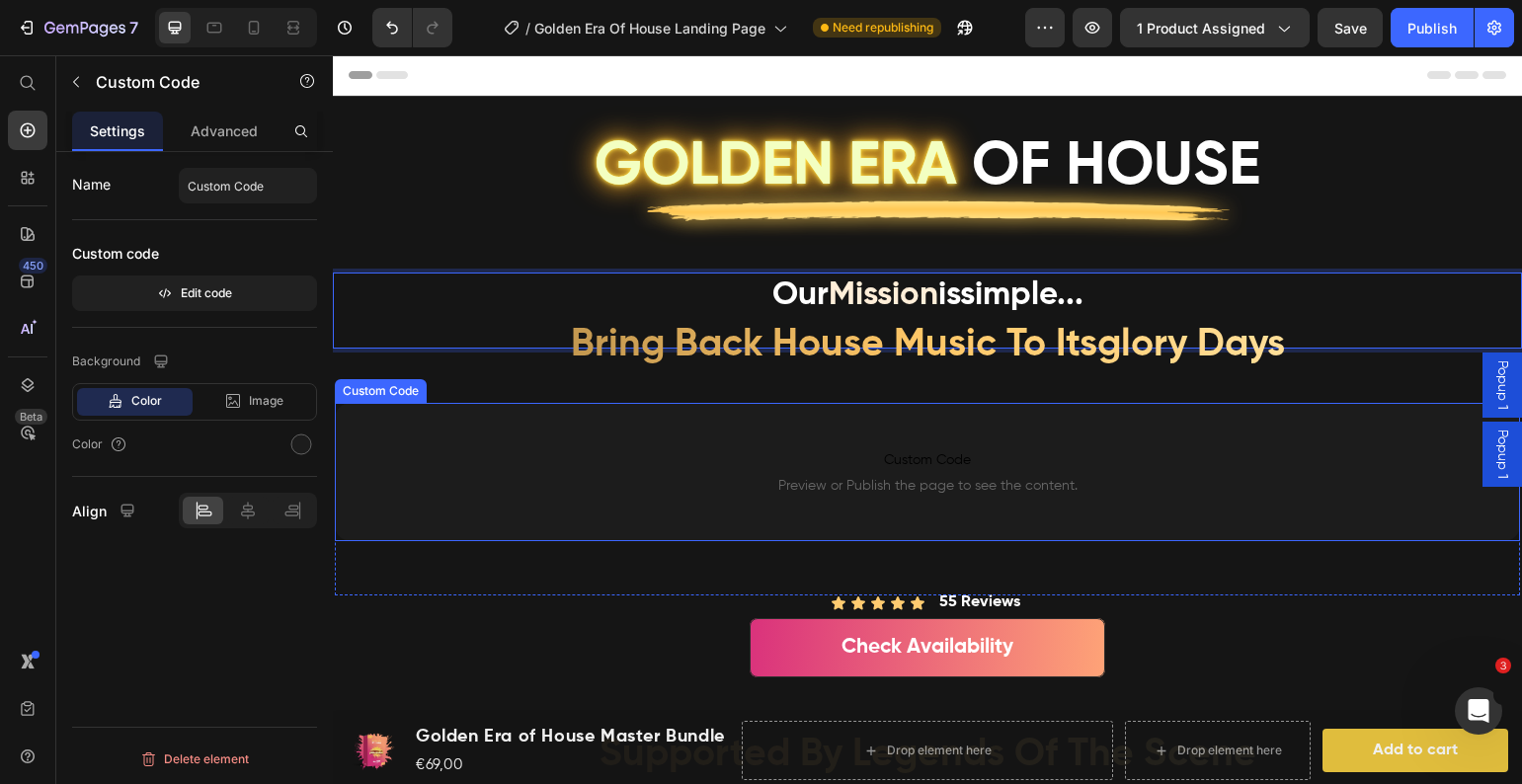 click on "Custom Code
Preview or Publish the page to see the content." at bounding box center (927, 472) 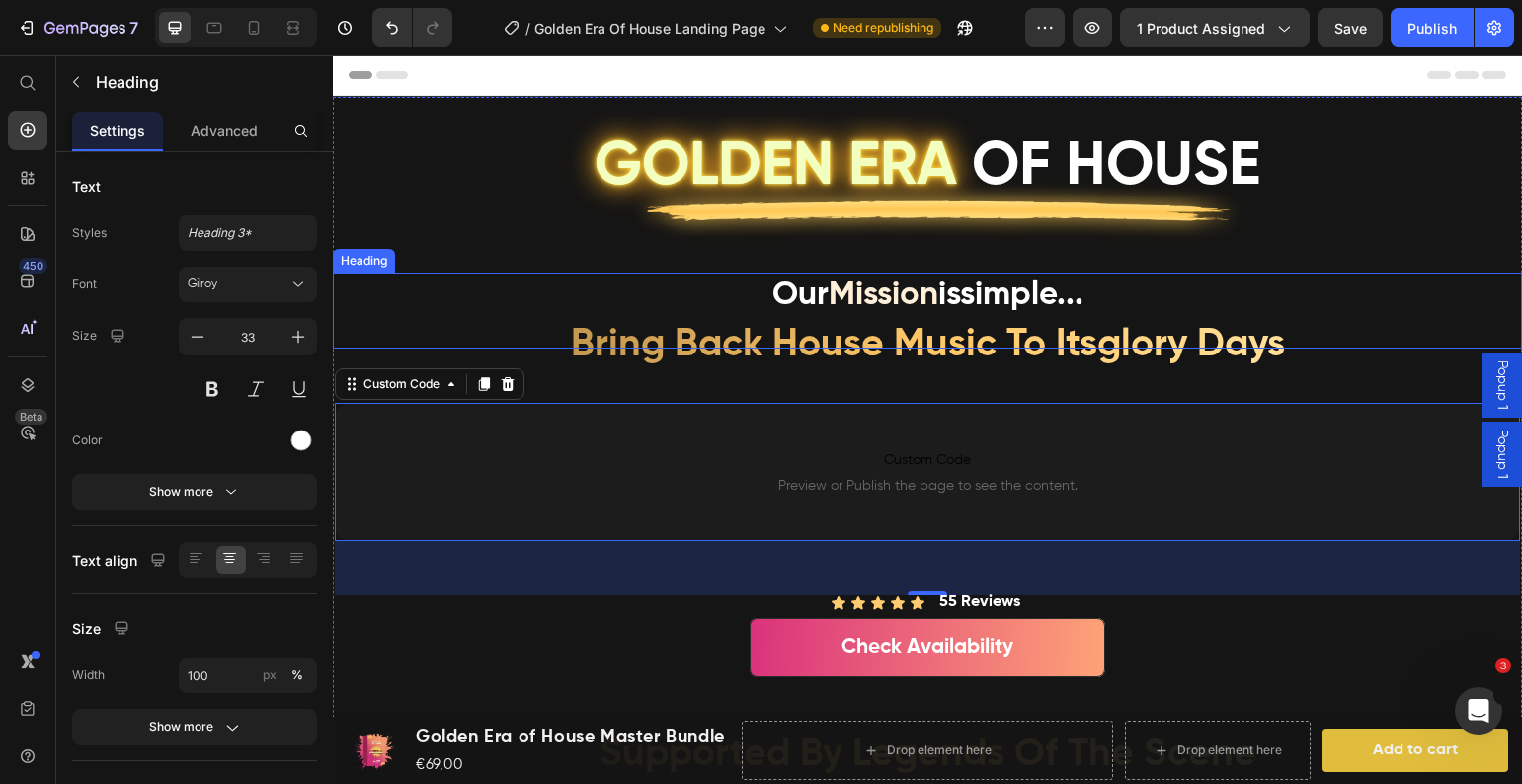 click on "Mission" at bounding box center [883, 294] 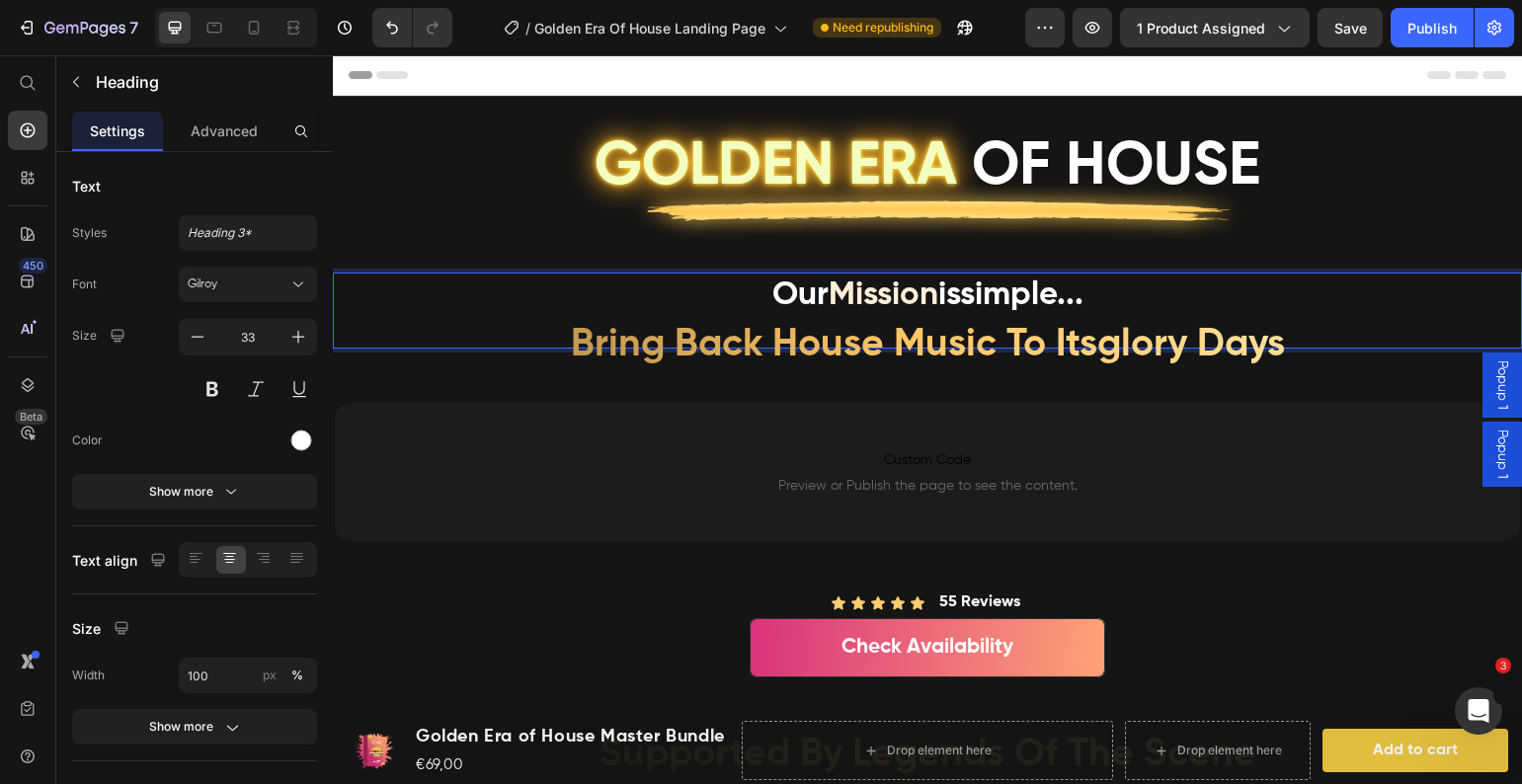 click on "Mission" at bounding box center [883, 294] 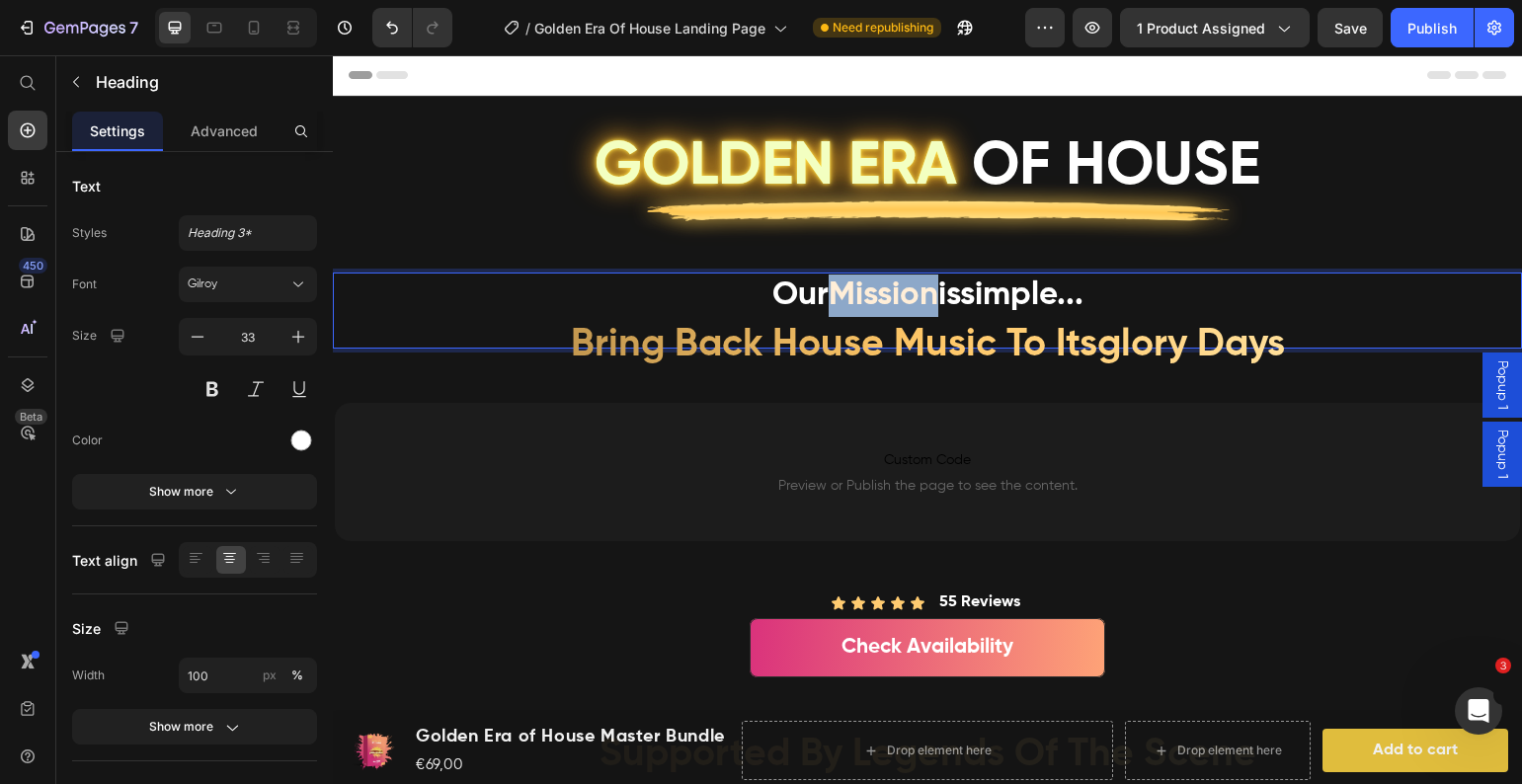 click on "Mission" at bounding box center [883, 294] 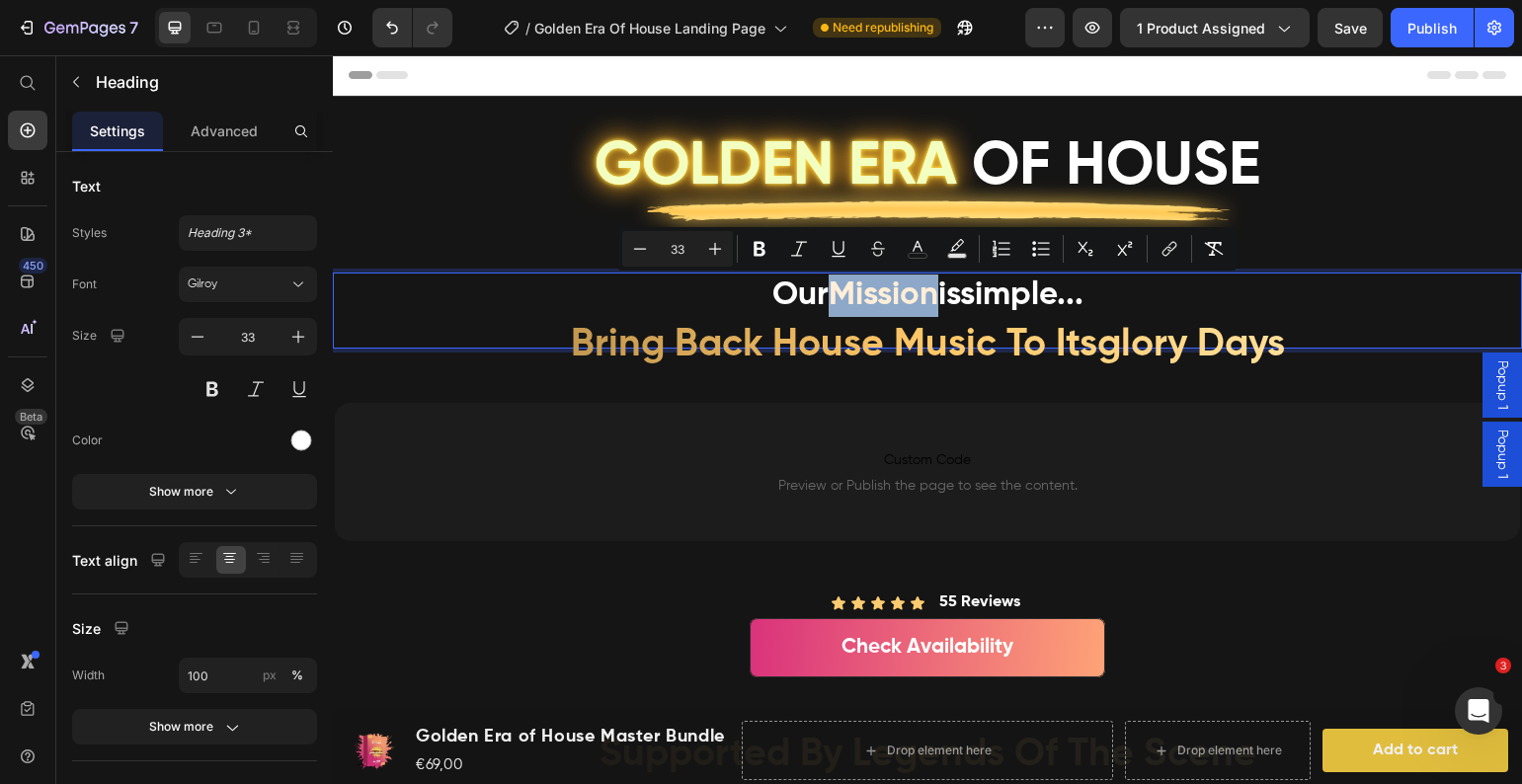 click on "Mission" at bounding box center (883, 294) 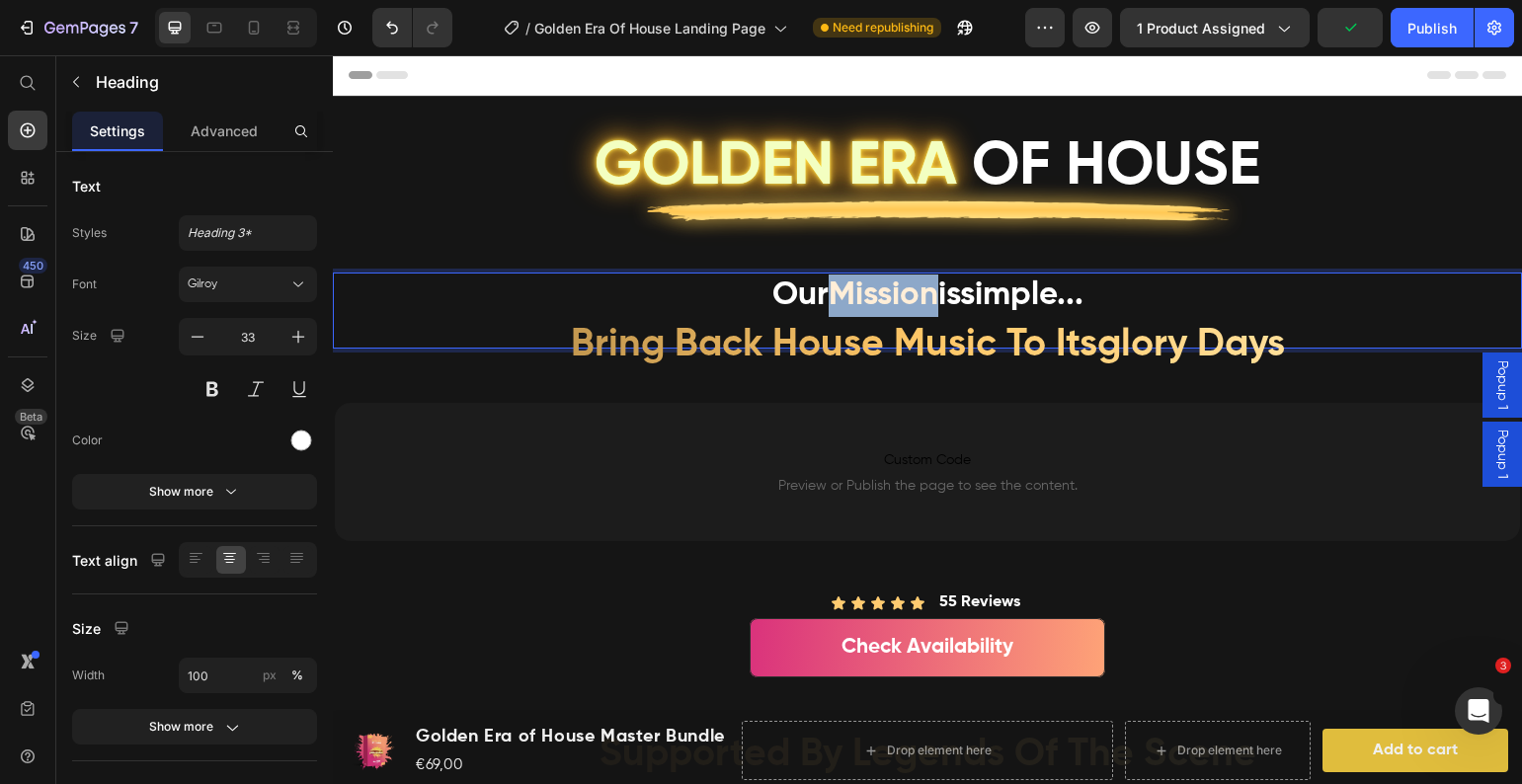 drag, startPoint x: 926, startPoint y: 299, endPoint x: 823, endPoint y: 295, distance: 103.077641 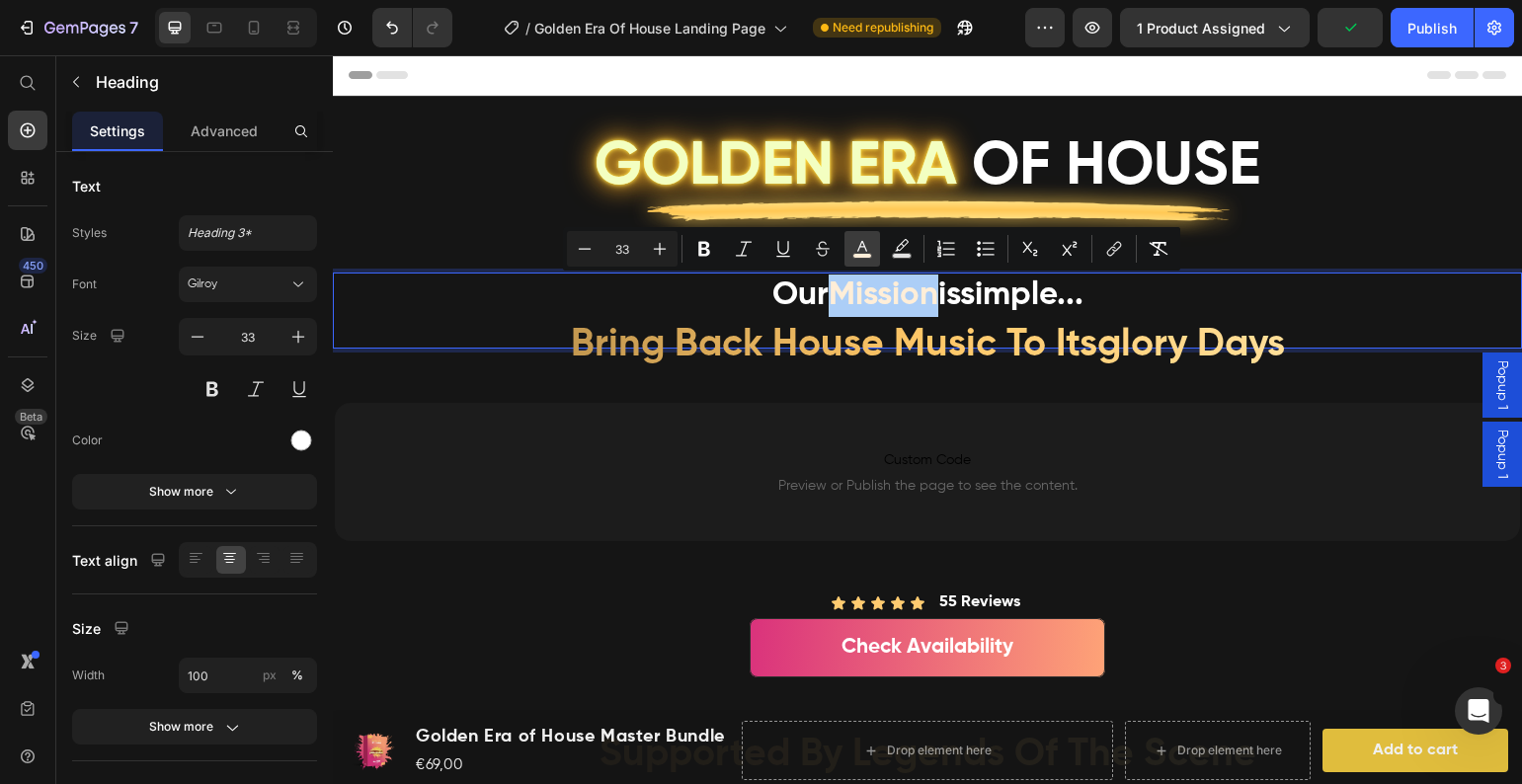 click 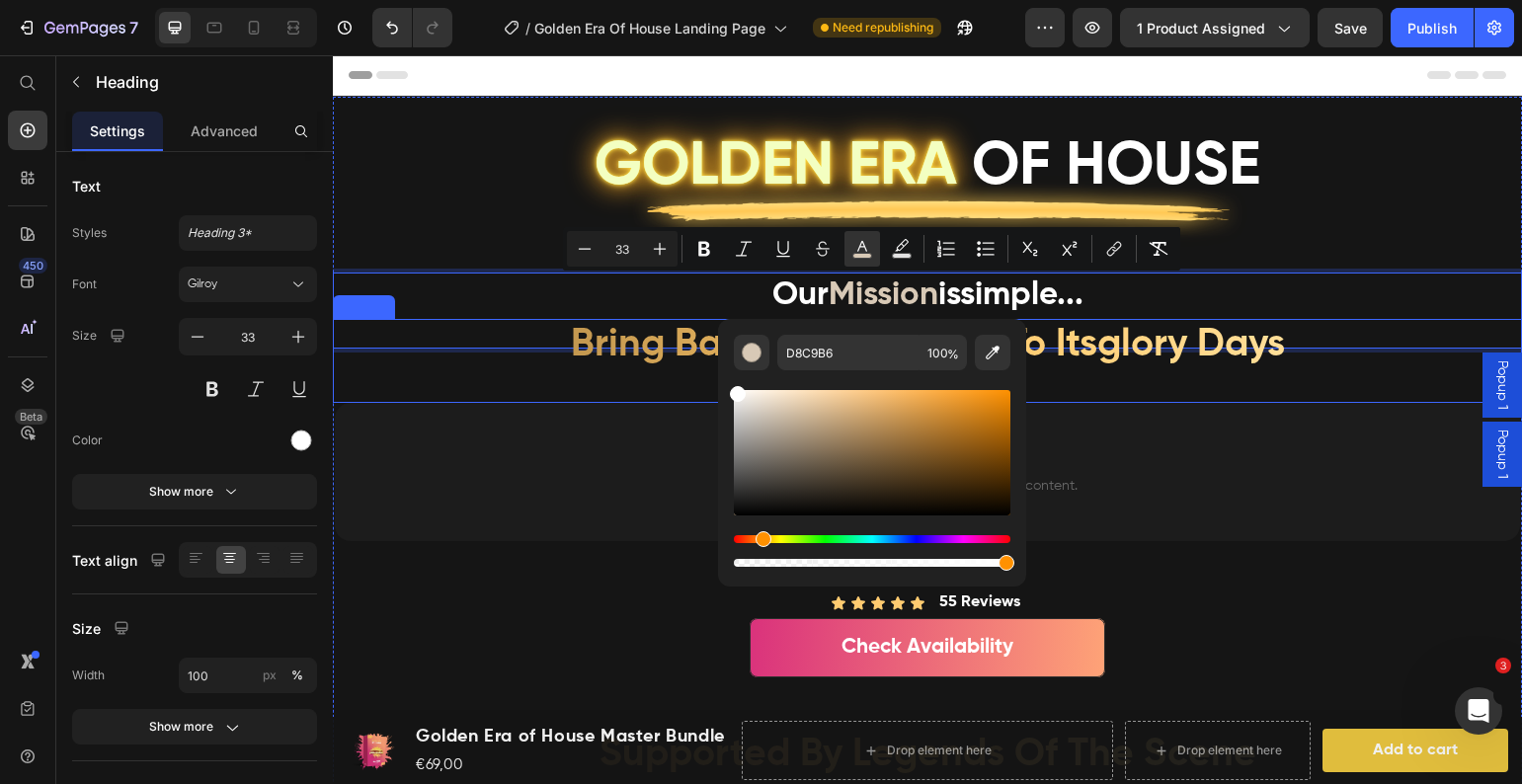 drag, startPoint x: 1113, startPoint y: 464, endPoint x: 709, endPoint y: 353, distance: 418.971 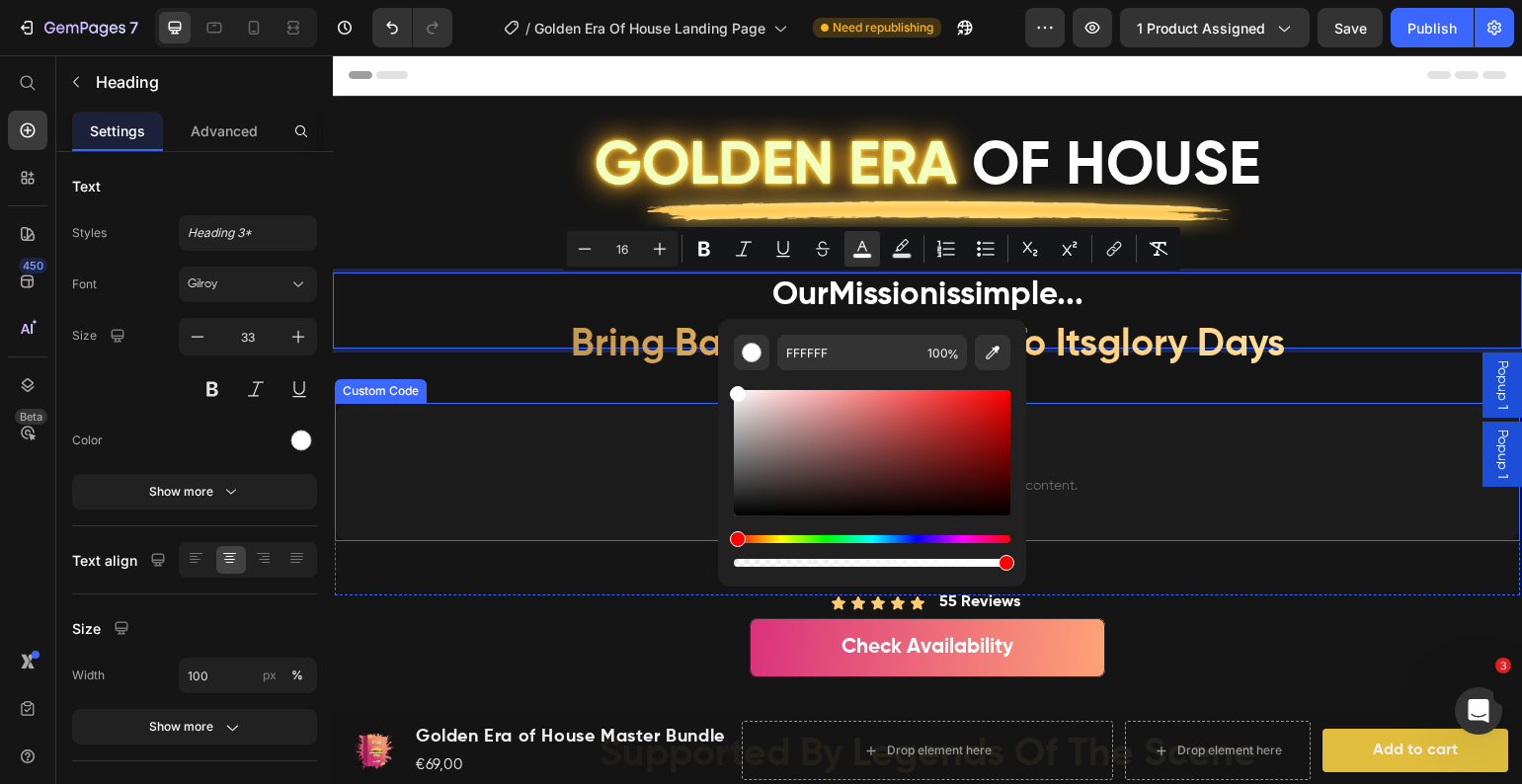 click on "Custom Code" at bounding box center (927, 460) 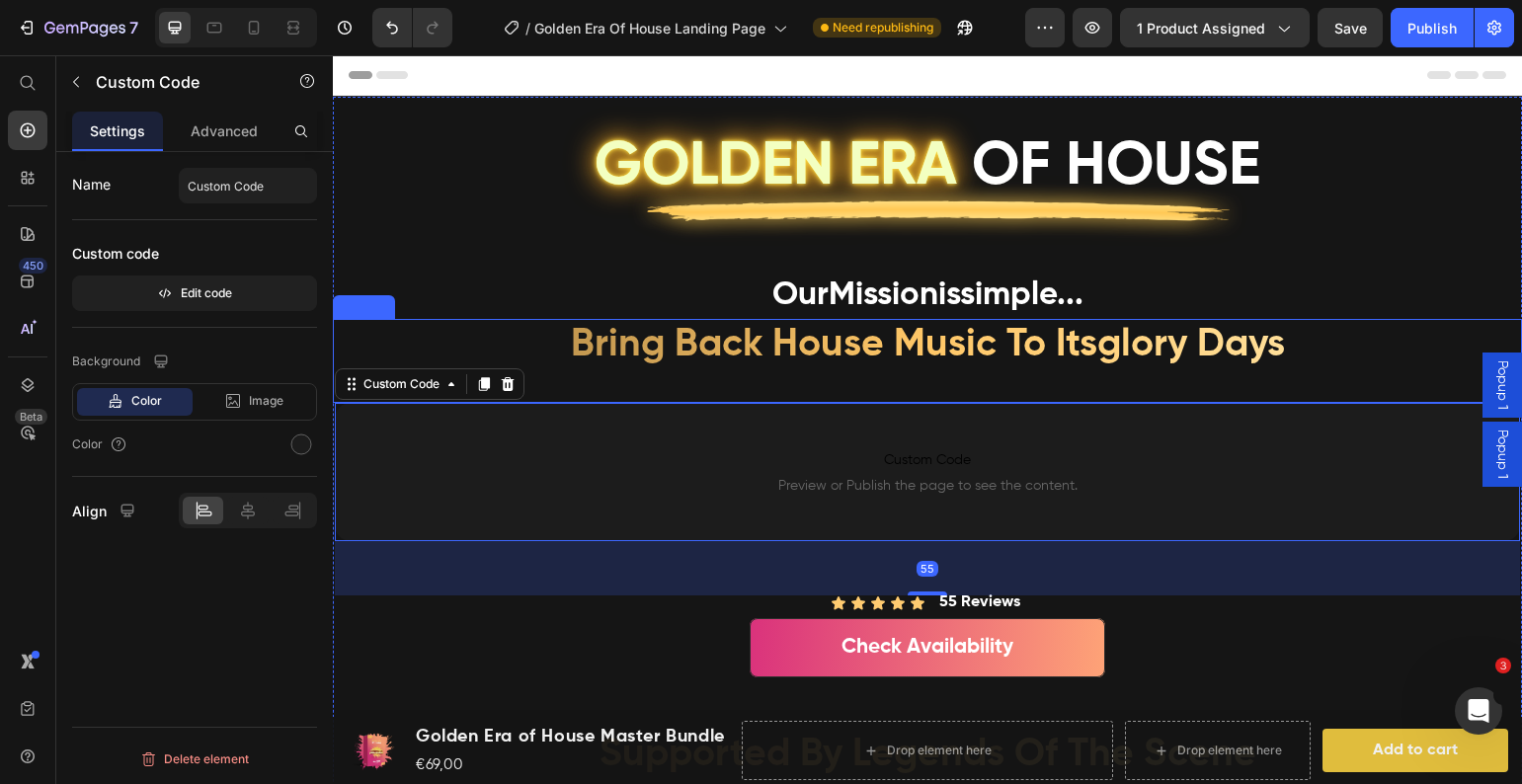 click on "Bring back House Music to its  glory days" at bounding box center [927, 346] 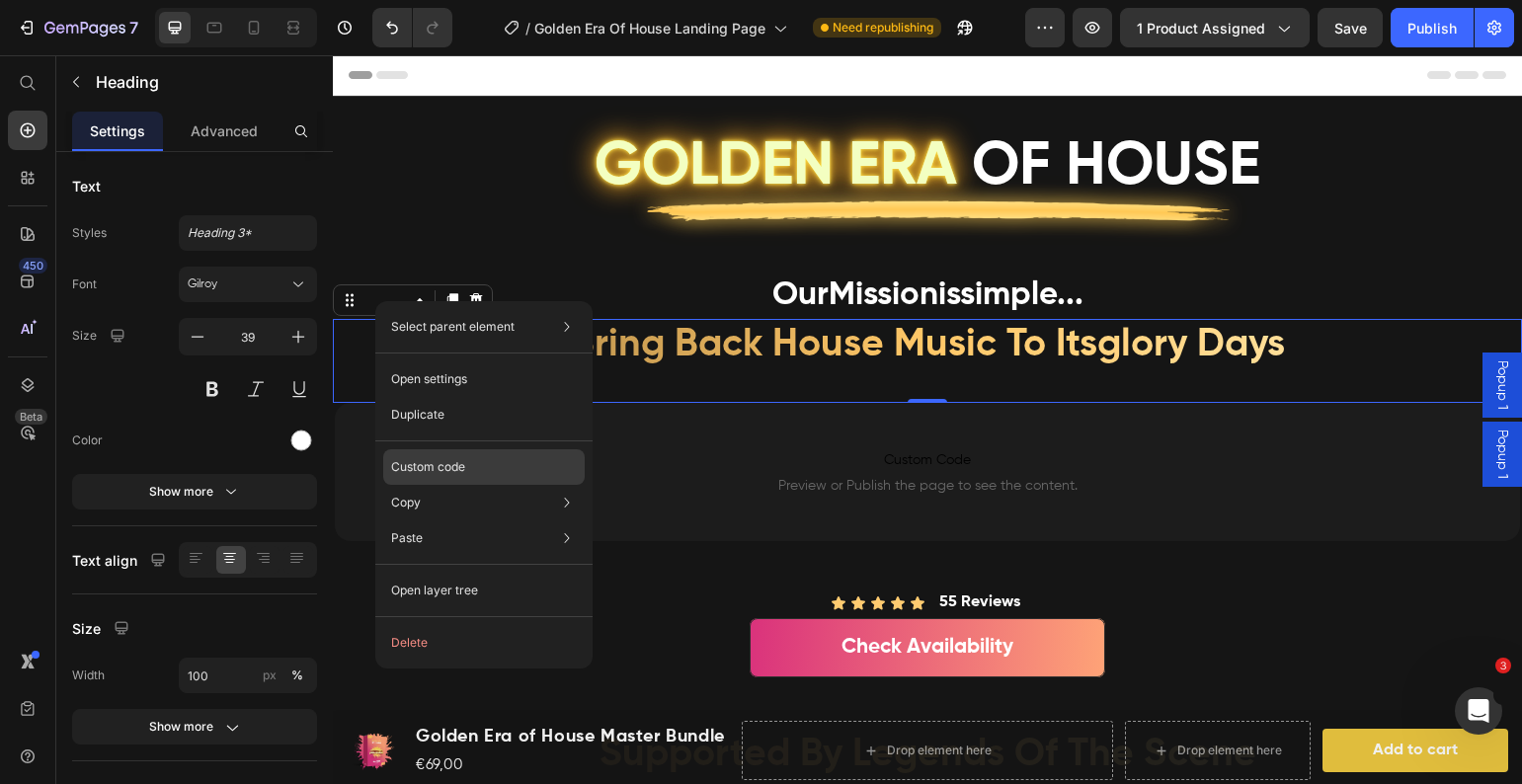 click on "Custom code" at bounding box center (428, 467) 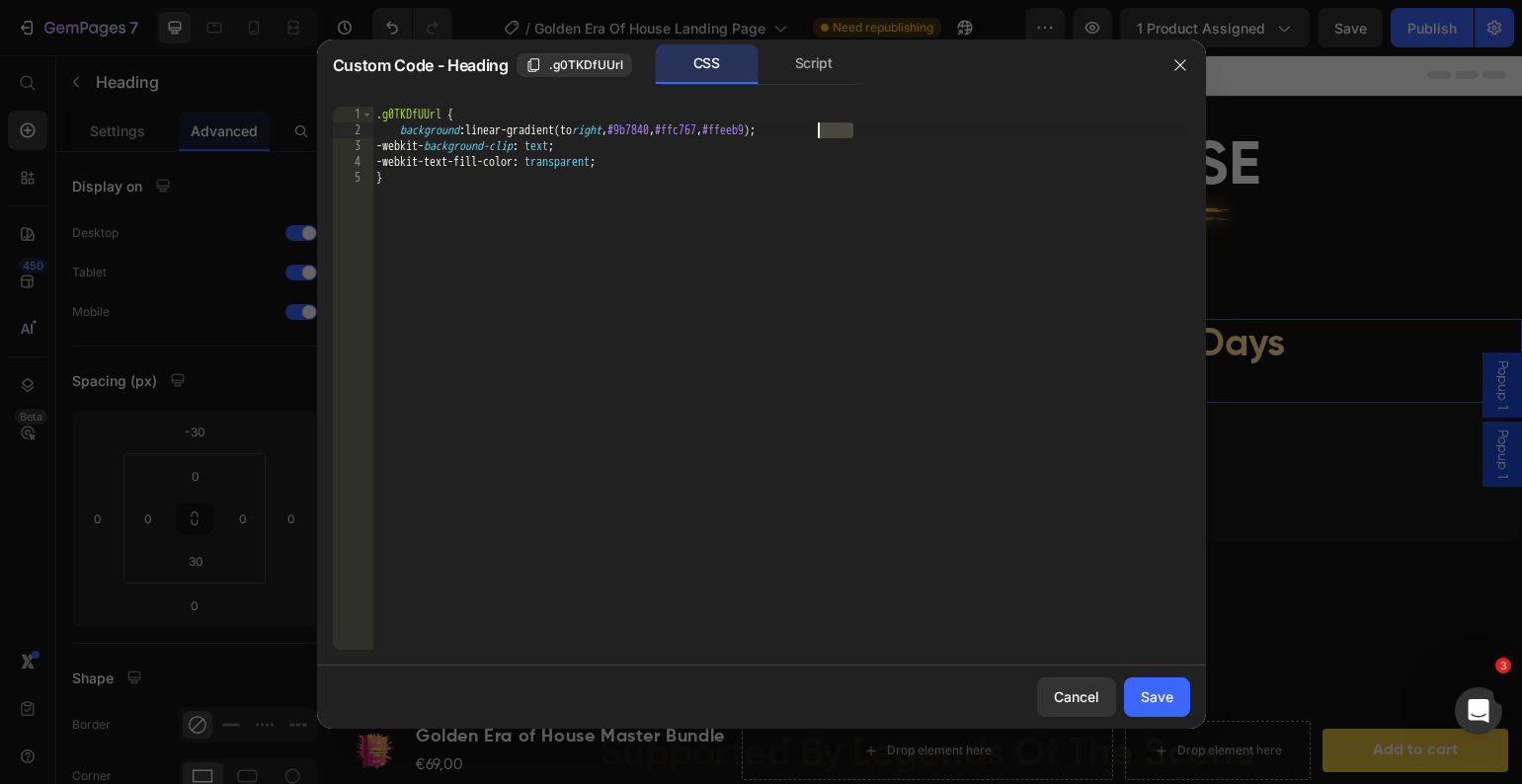 drag, startPoint x: 855, startPoint y: 131, endPoint x: 811, endPoint y: 132, distance: 44.01136 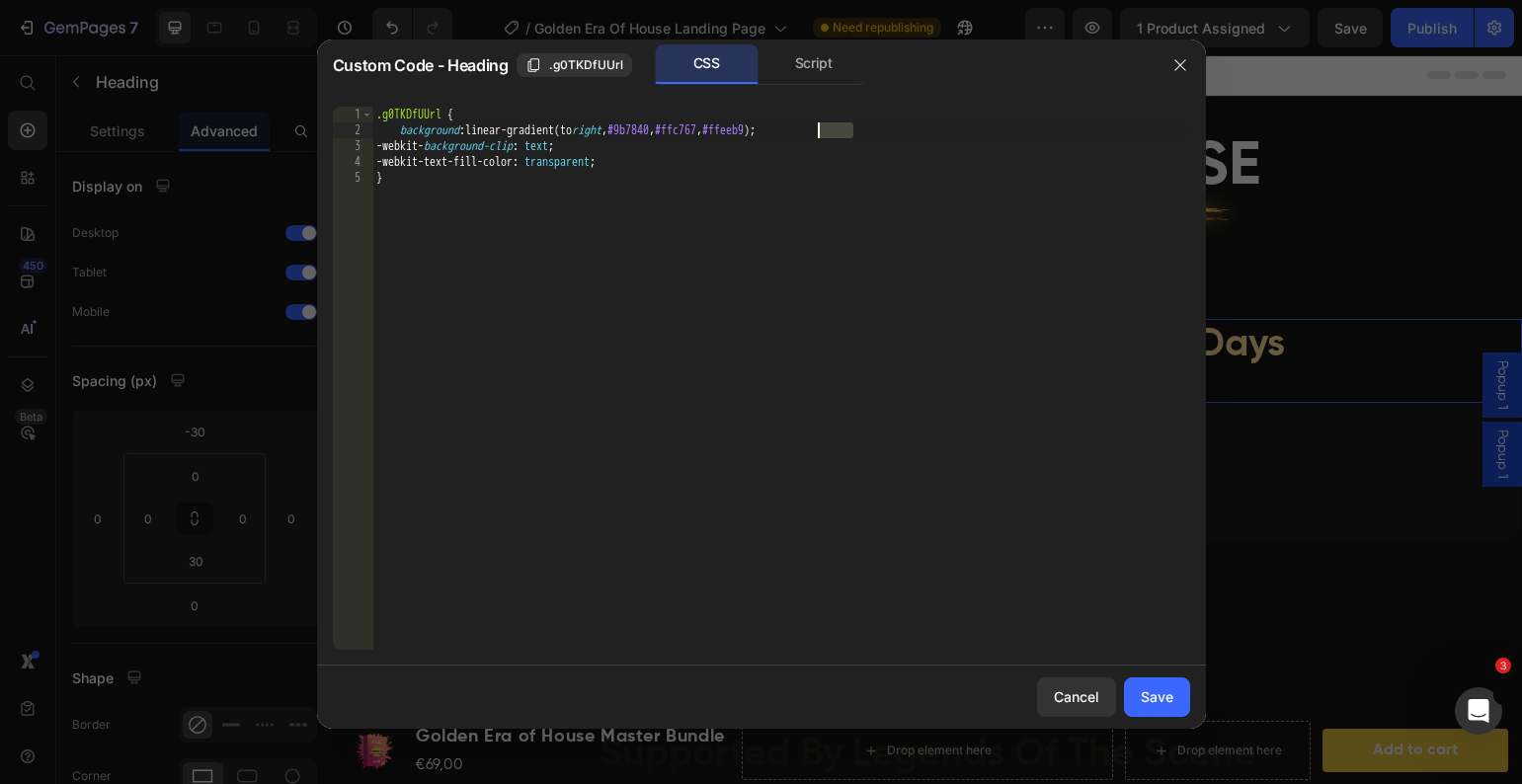 click on ".g0TKDfUUrl   {      background :  linear-gradient(to  right ,  #9b7840 ,  #ffc767 ,  #ffeeb9 ) ;     -webkit- background-clip :   text ;     -webkit-text-fill-color :   transparent ; }" at bounding box center (781, 394) 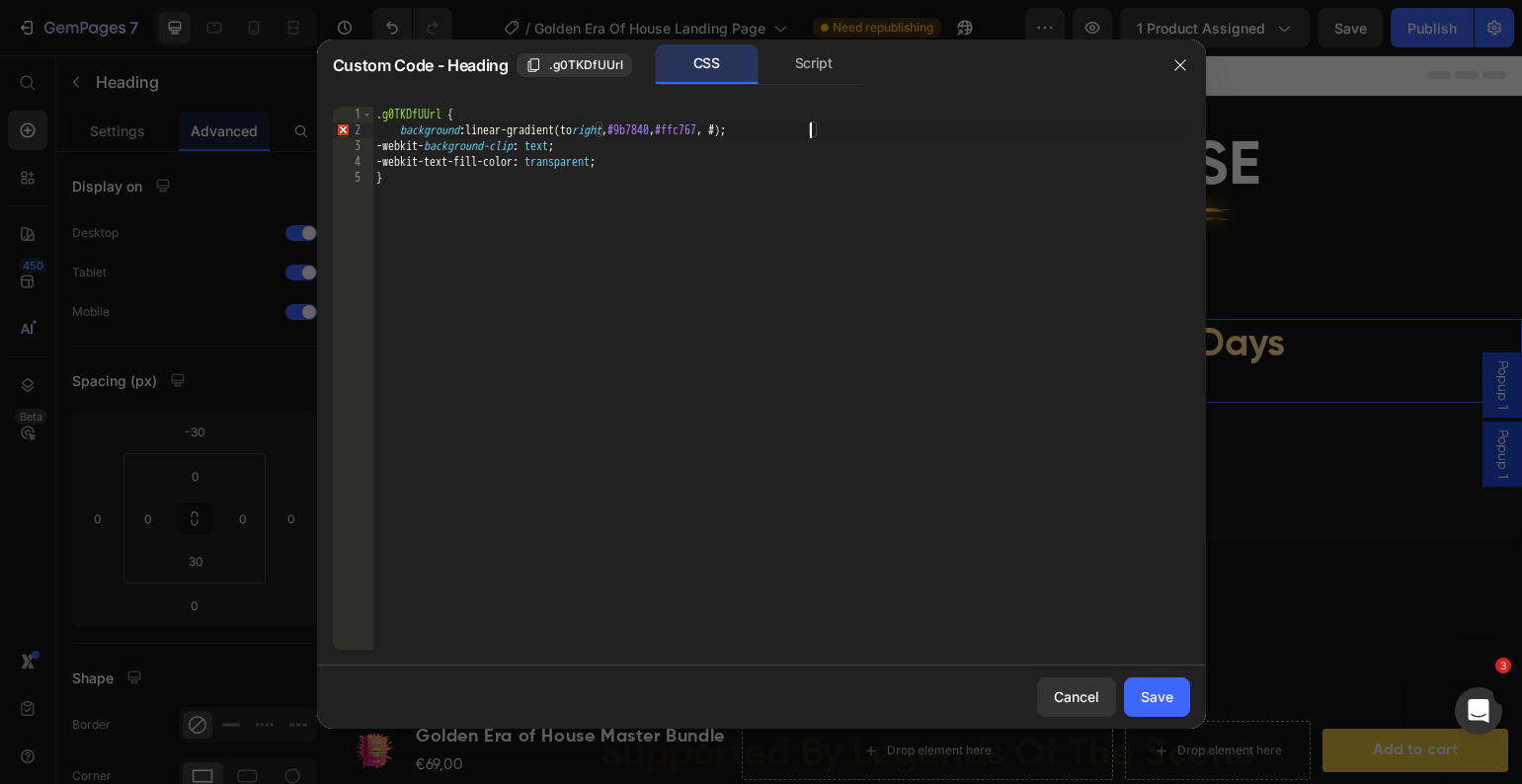 paste on "FFEED8" 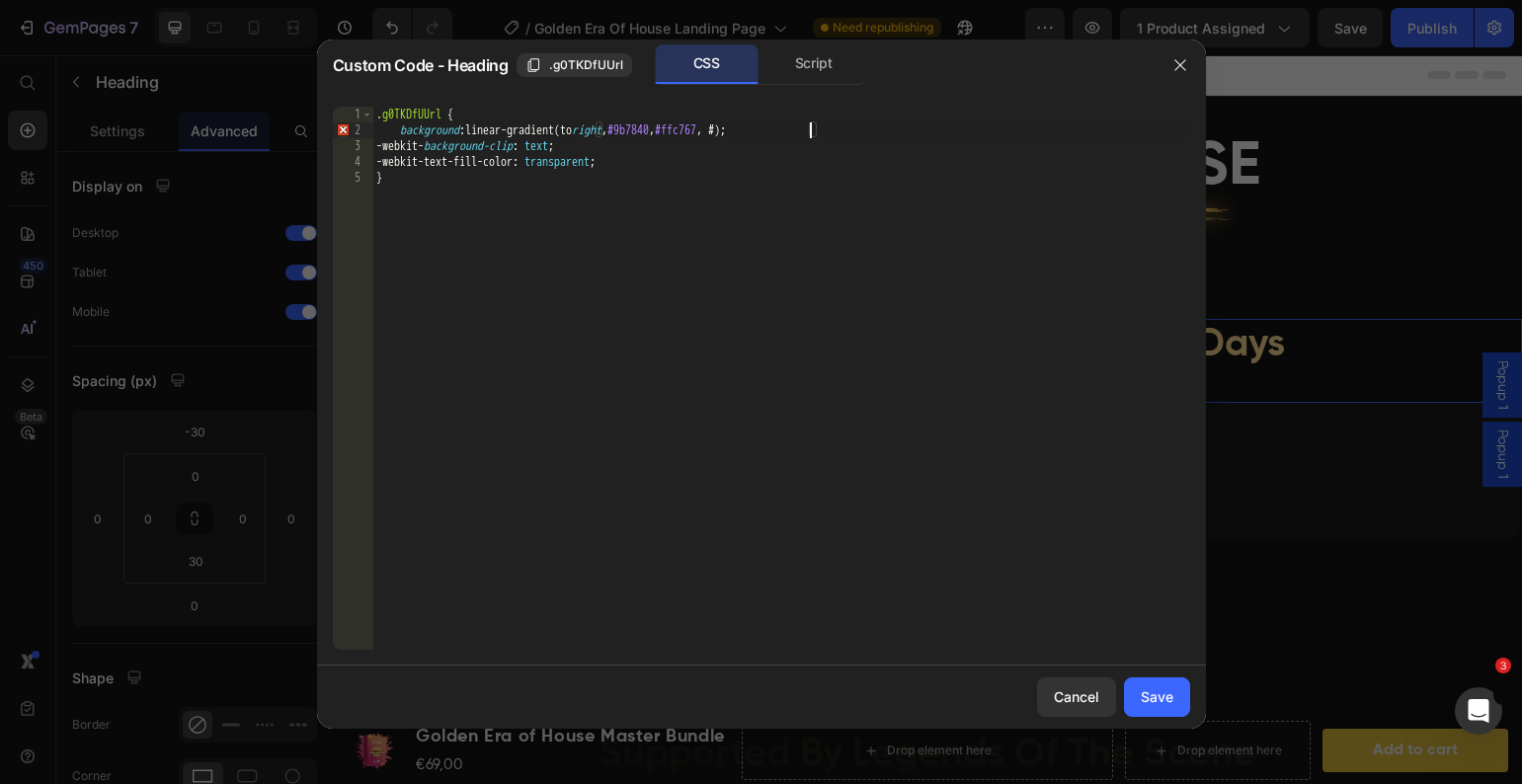 type on "background: linear-gradient(to right, #9b7840, #ffc767, #FFEED8);" 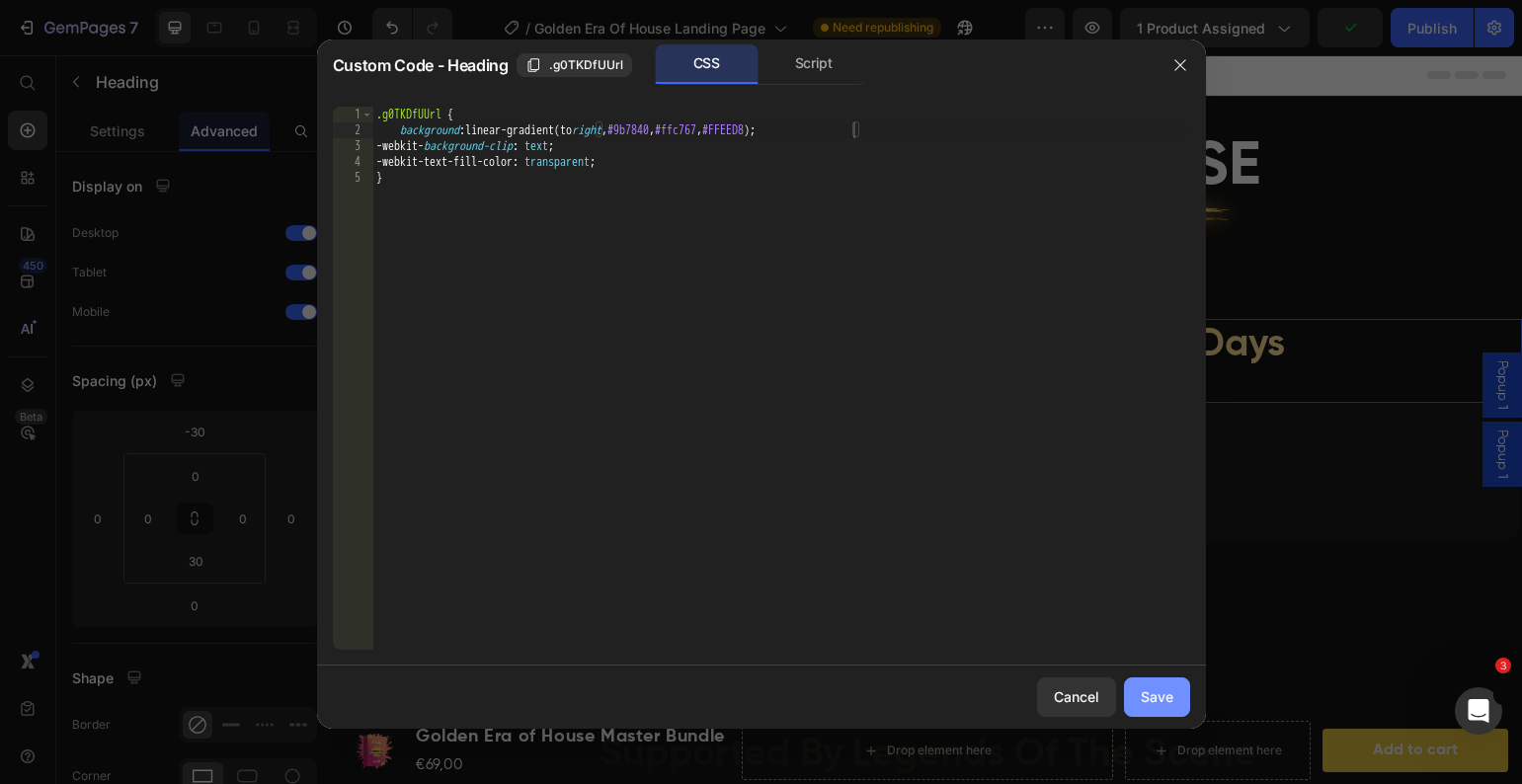 drag, startPoint x: 1153, startPoint y: 683, endPoint x: 820, endPoint y: 628, distance: 337.51148 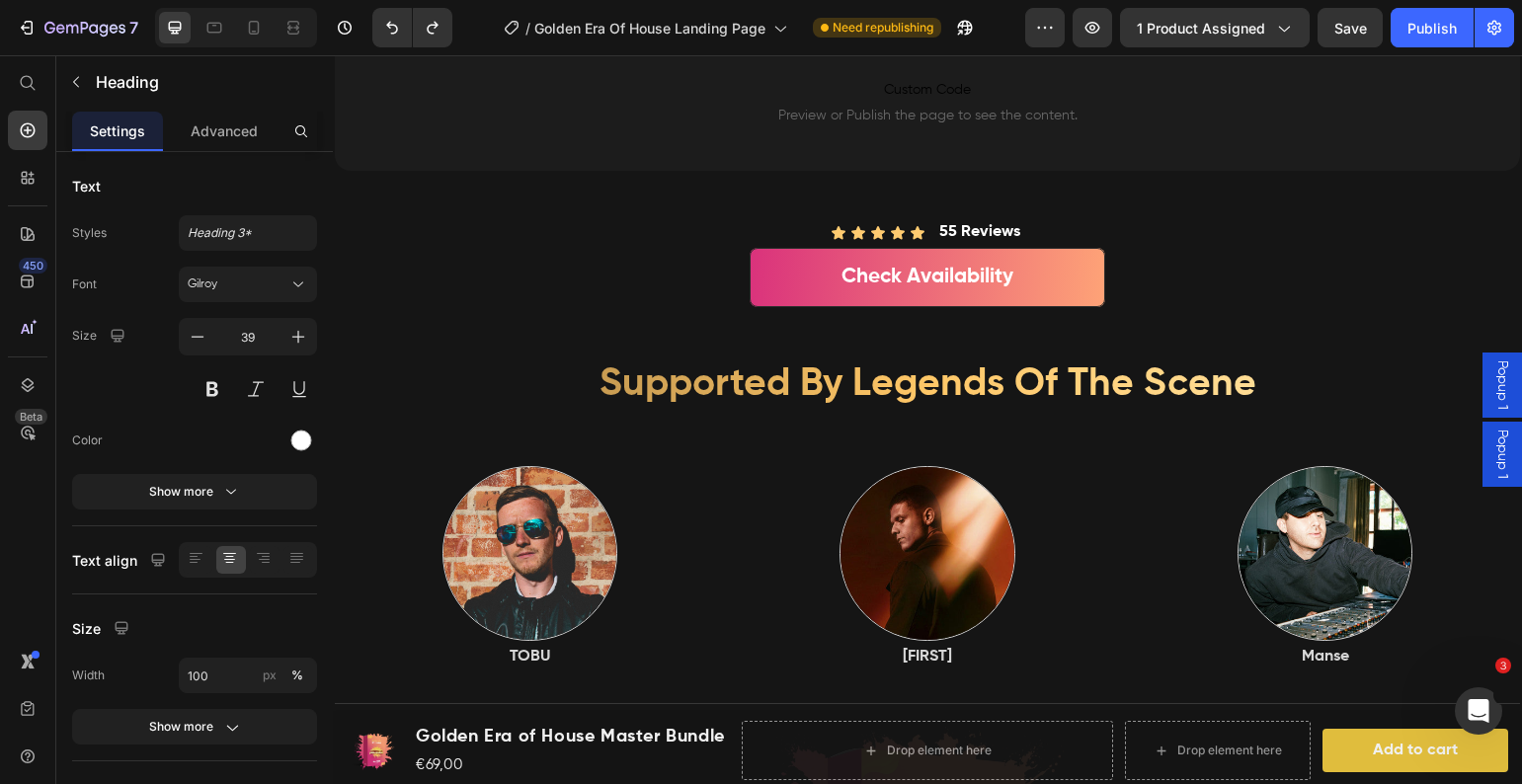 scroll, scrollTop: 369, scrollLeft: 0, axis: vertical 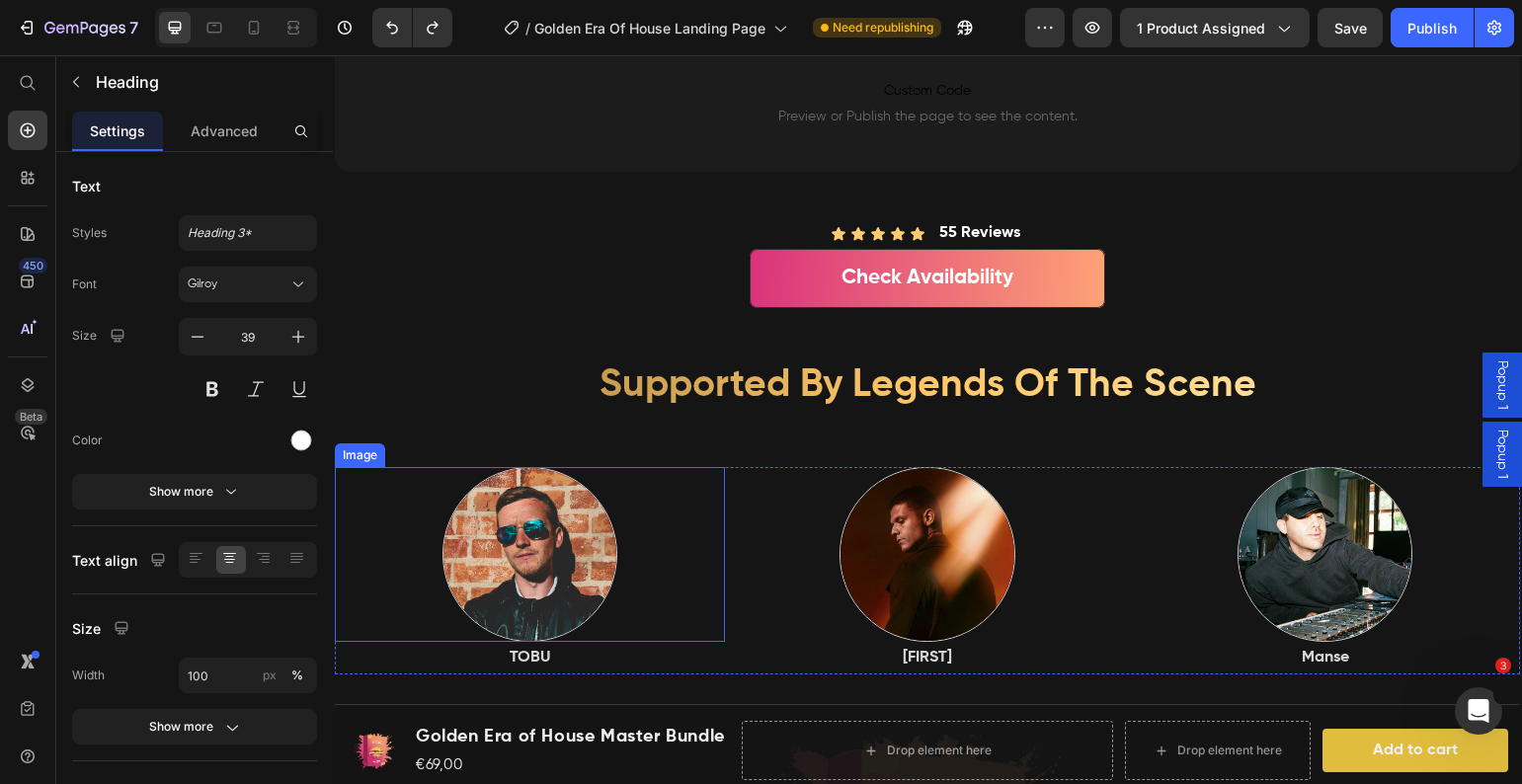 click at bounding box center [529, 555] 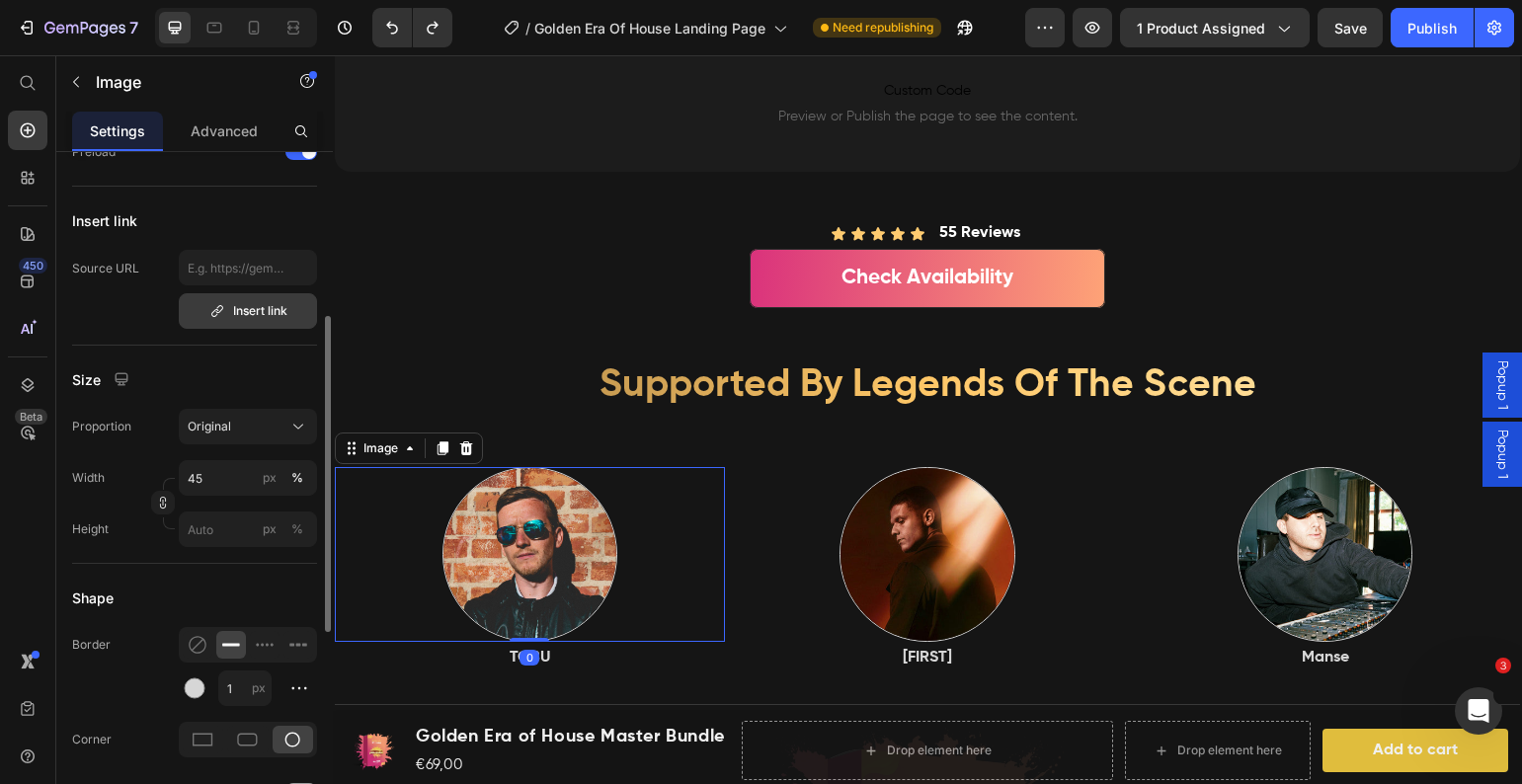 scroll, scrollTop: 808, scrollLeft: 0, axis: vertical 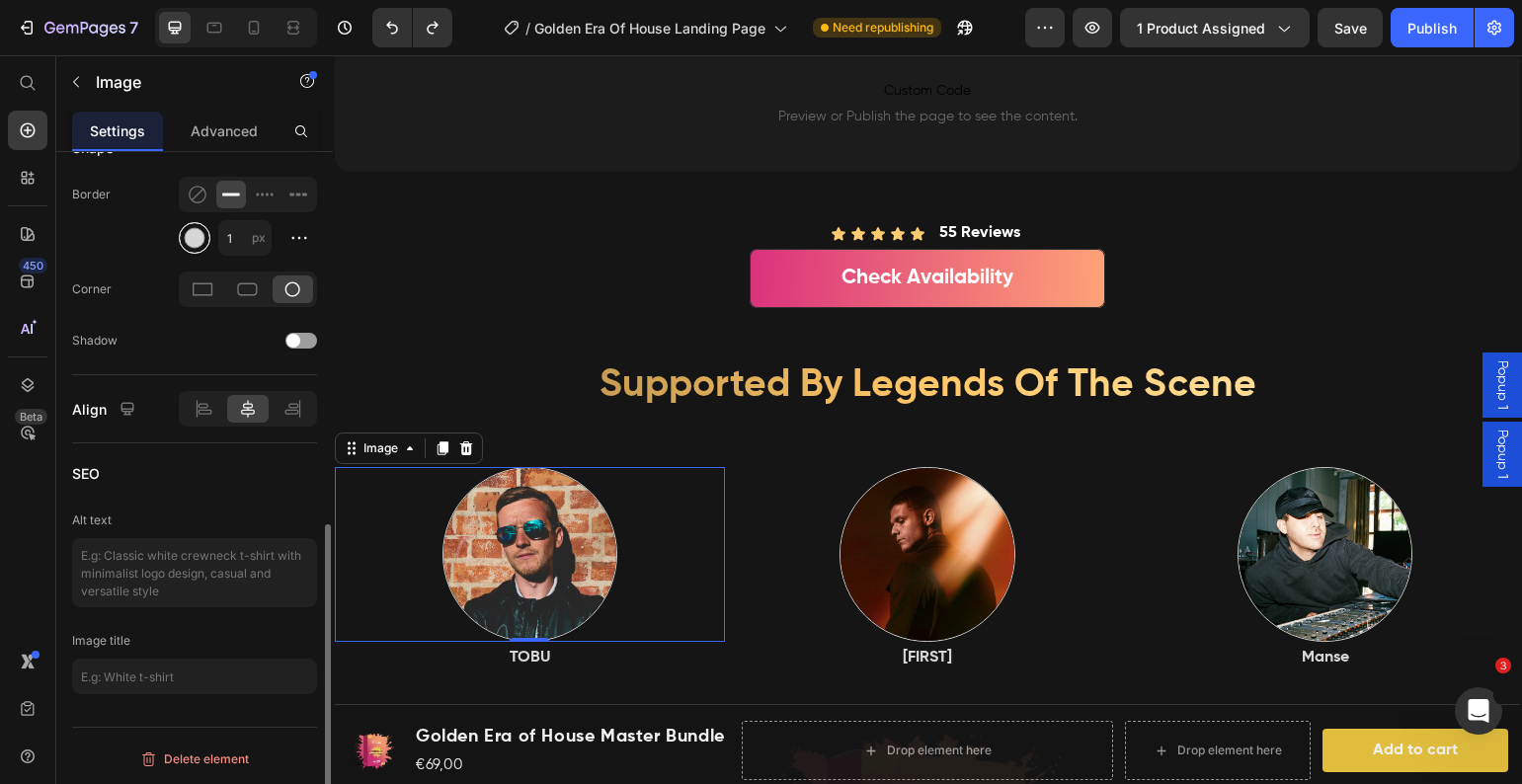 click at bounding box center [195, 238] 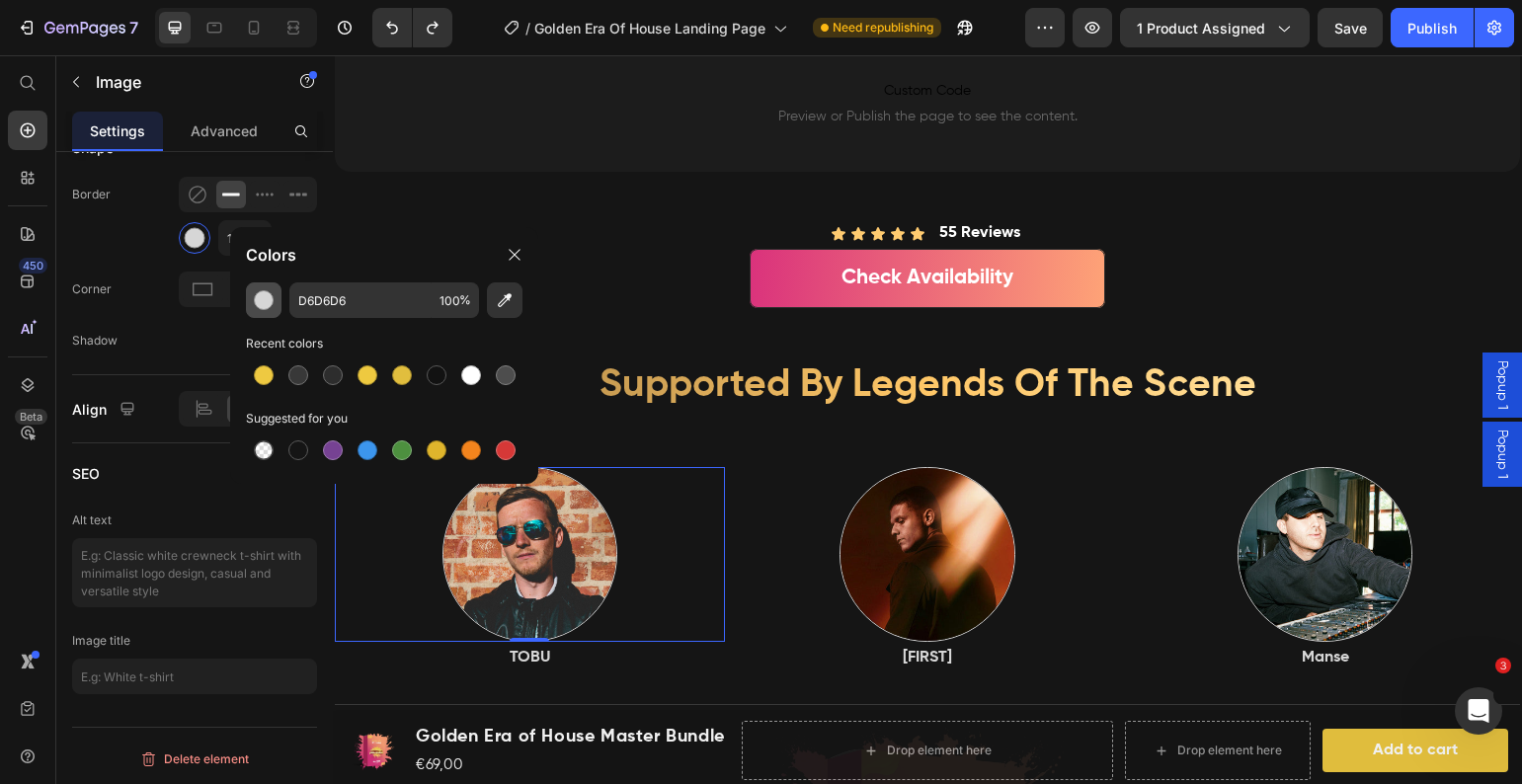 click at bounding box center [264, 300] 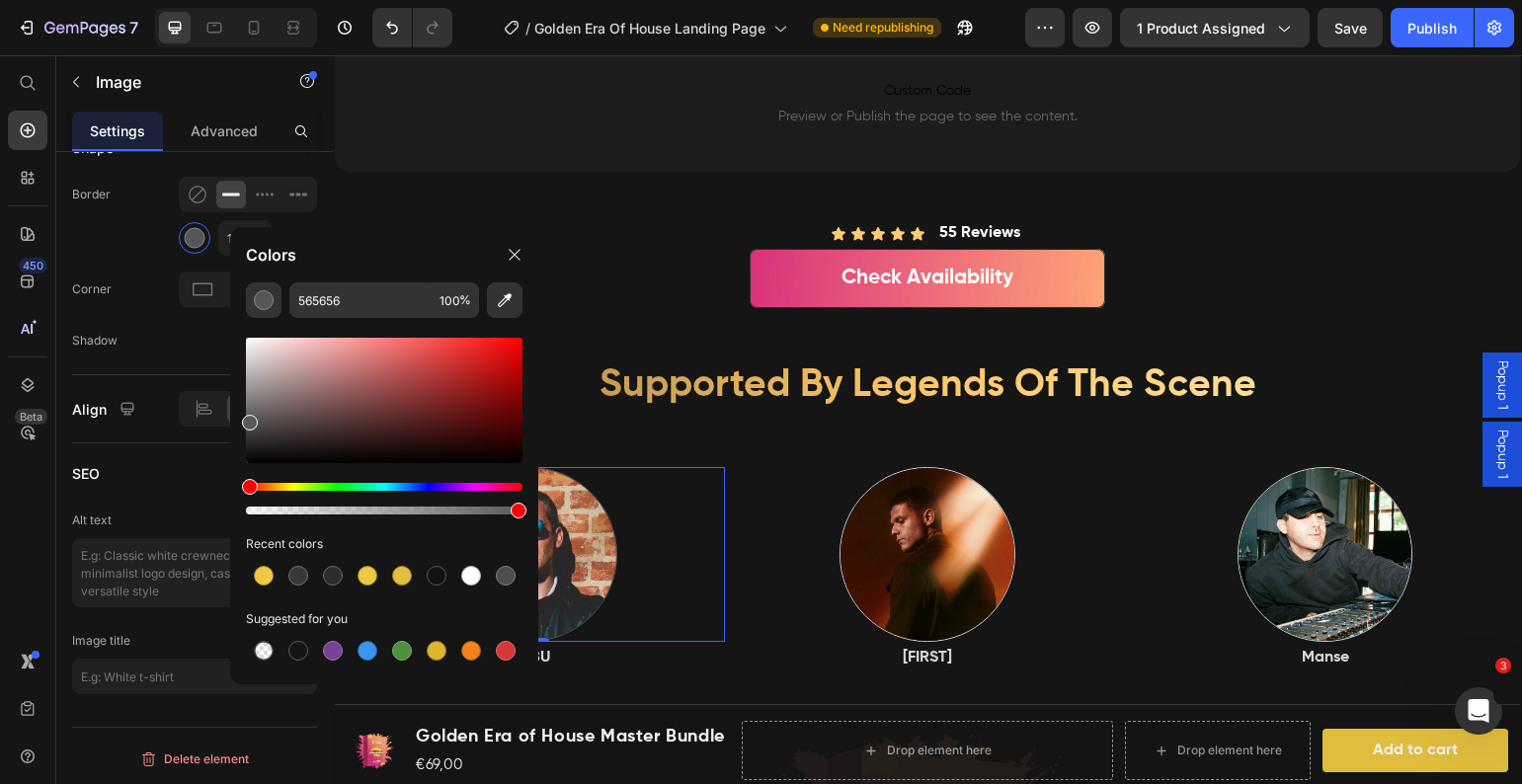 type on "595959" 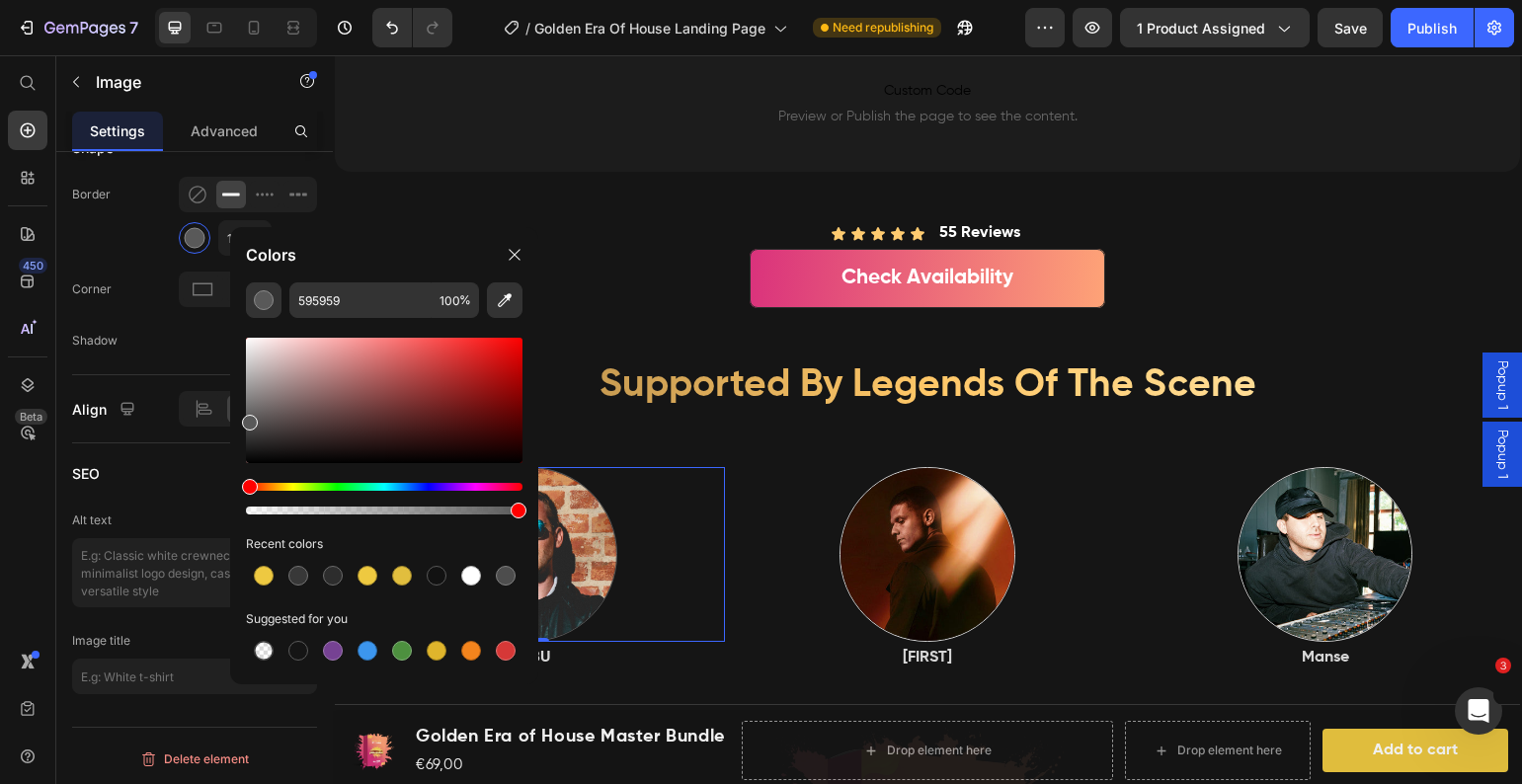 drag, startPoint x: 253, startPoint y: 384, endPoint x: 241, endPoint y: 419, distance: 37 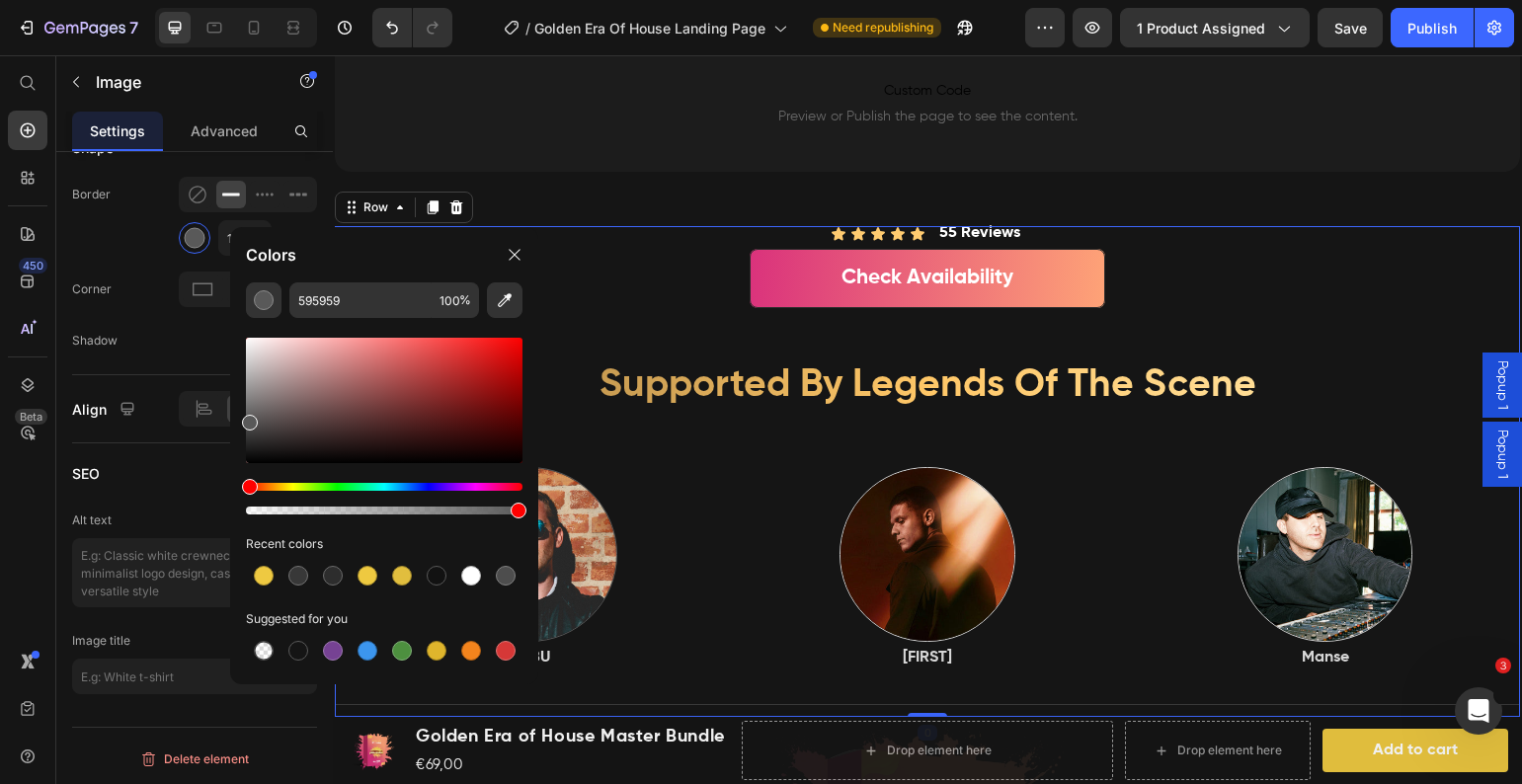 click on "Icon Icon Icon Icon Icon Icon List 55 Reviews Text Block Row Check Availability Button Supported By Legends Of The Scene Heading Image TOBU Text Block Image Steerner Text Block Image Manse Text Block Row                Title Line" at bounding box center (927, 471) 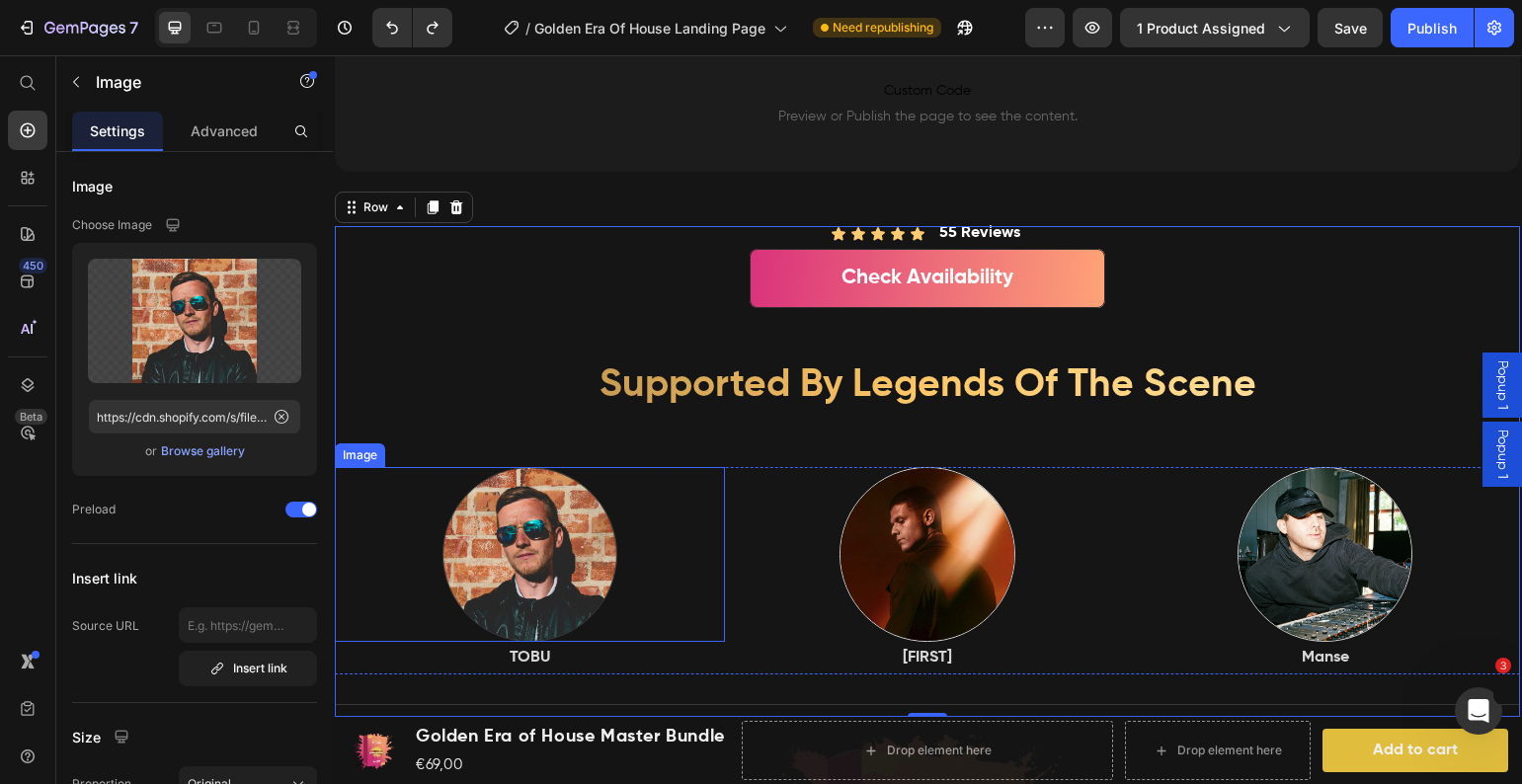 click at bounding box center [529, 555] 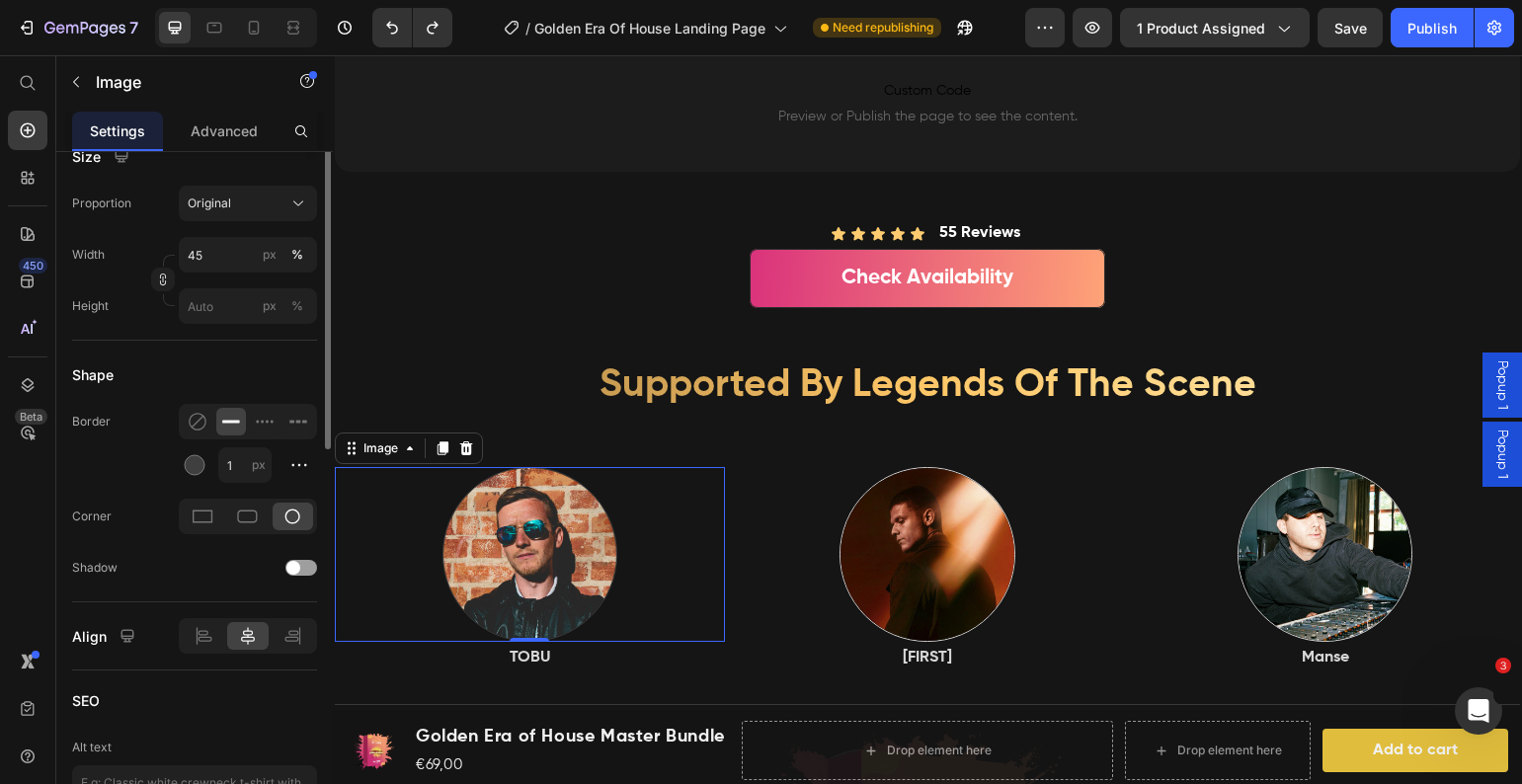 scroll, scrollTop: 332, scrollLeft: 0, axis: vertical 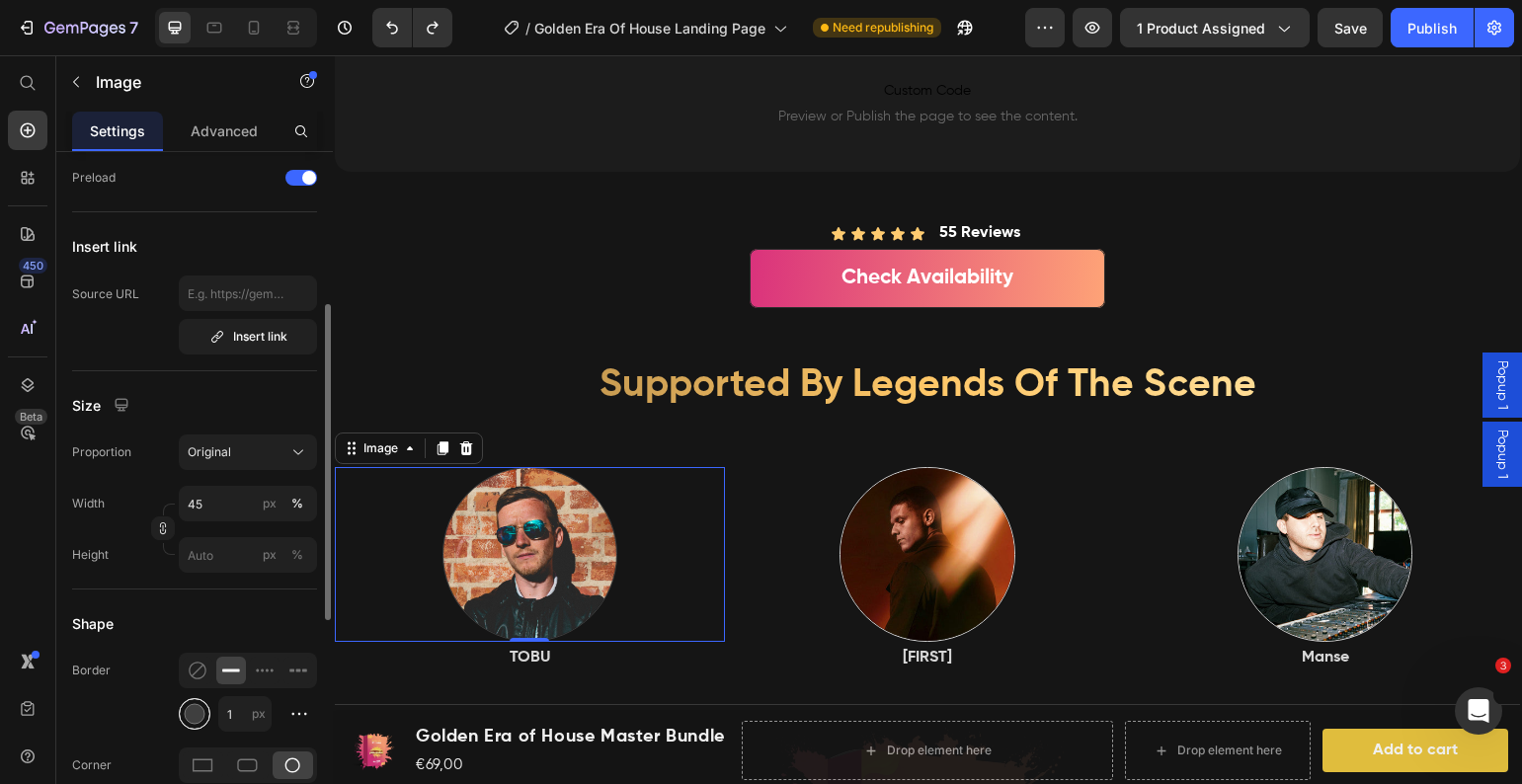 click at bounding box center (195, 714) 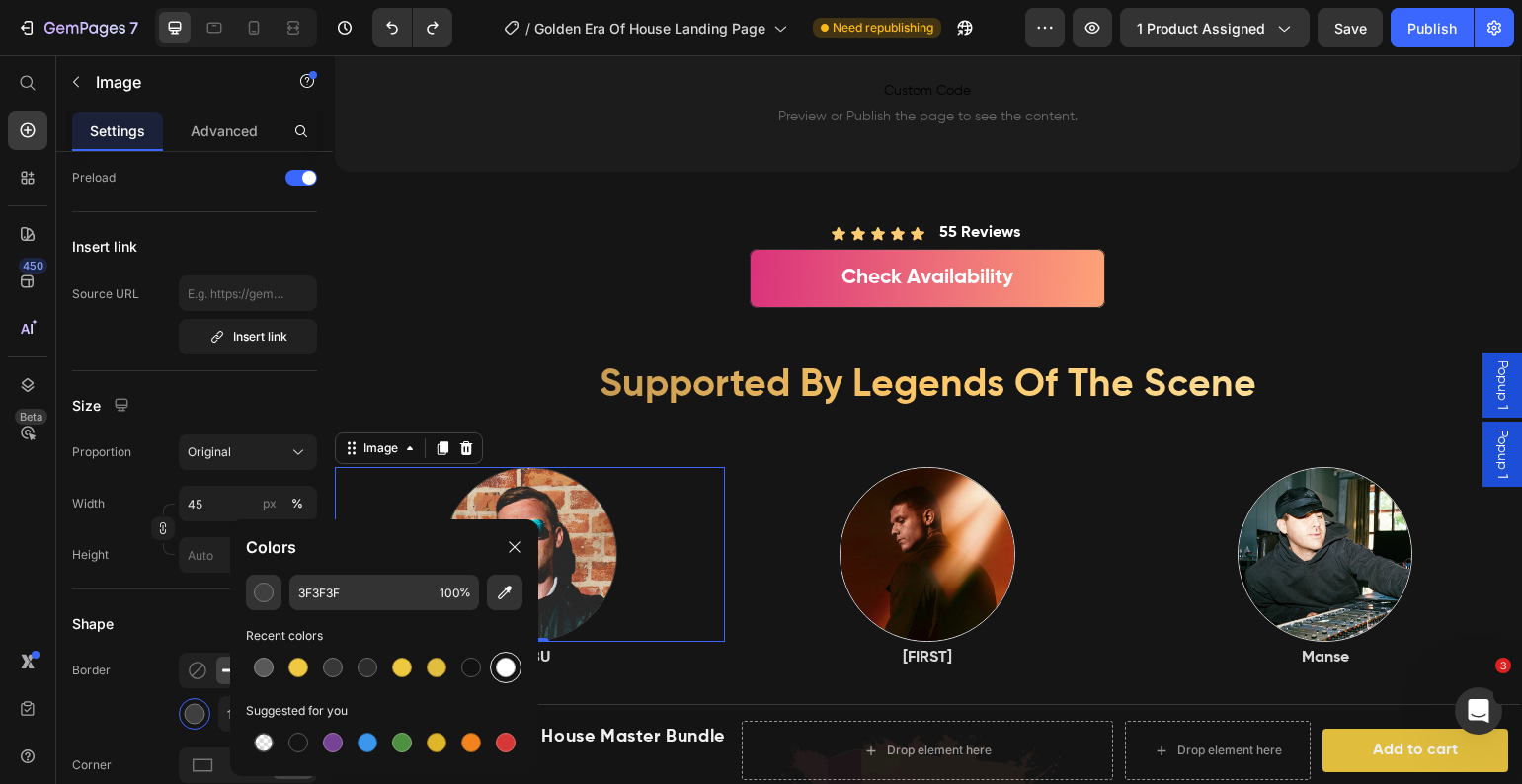 click at bounding box center [506, 667] 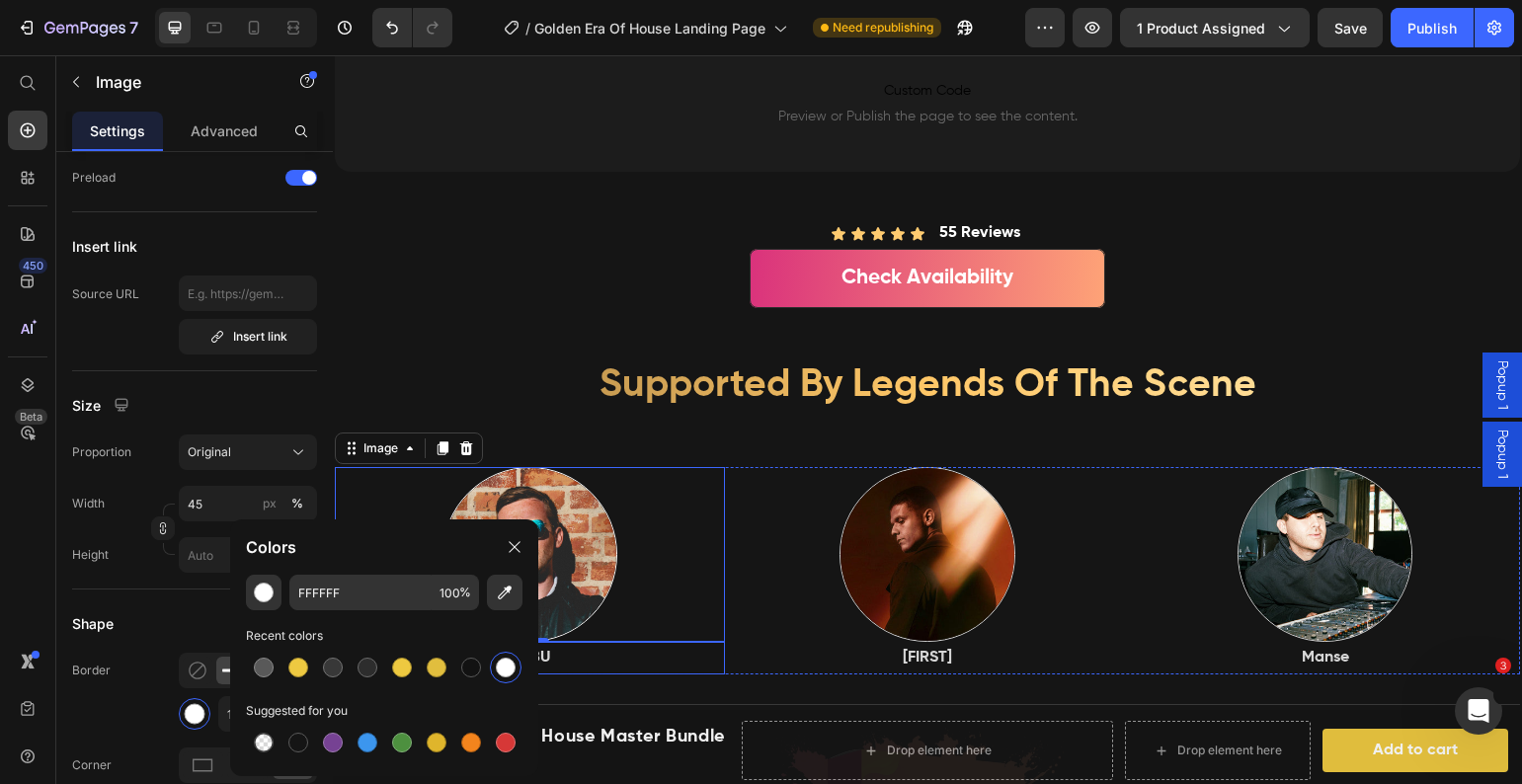 click on "TOBU" at bounding box center (529, 658) 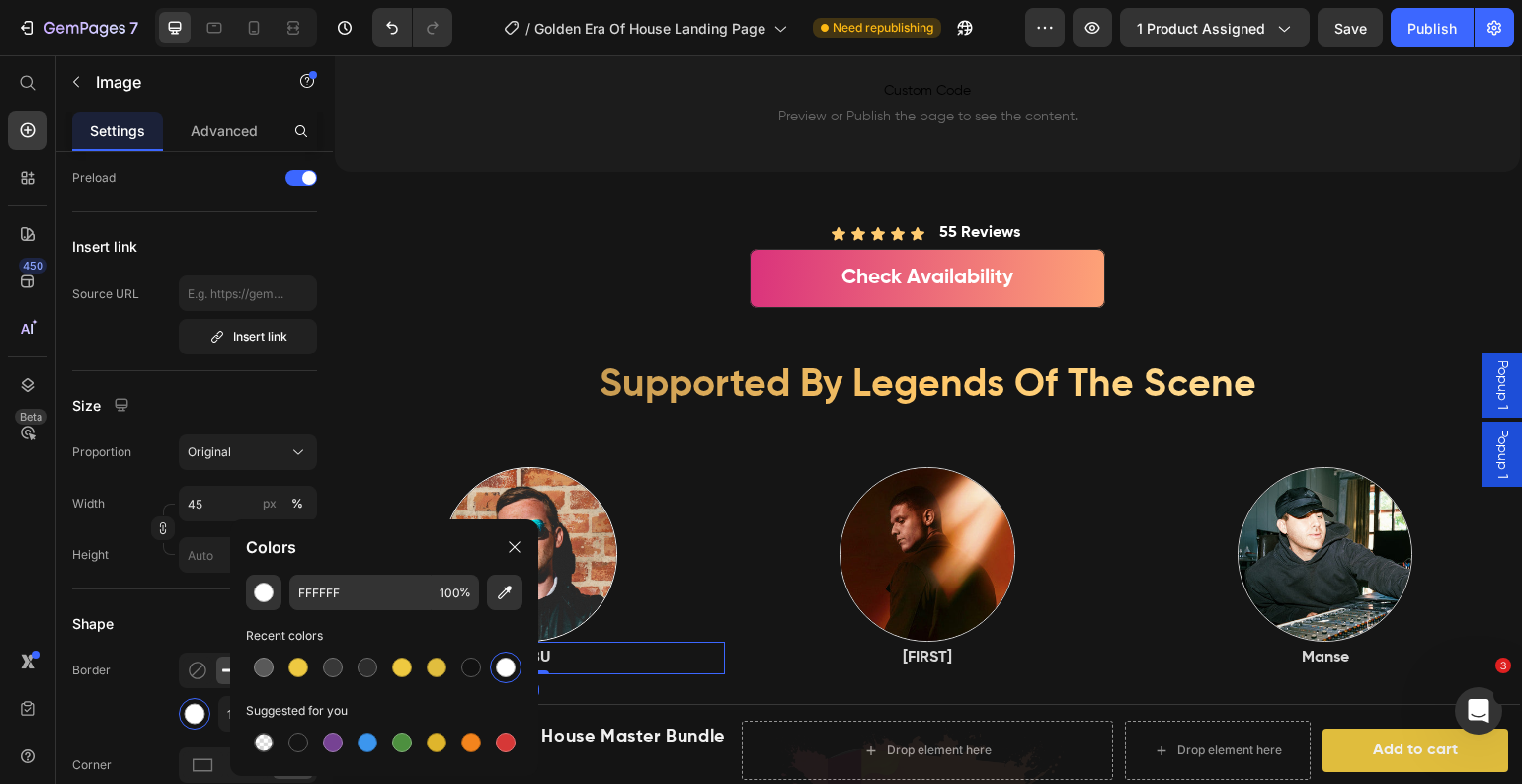 scroll, scrollTop: 0, scrollLeft: 0, axis: both 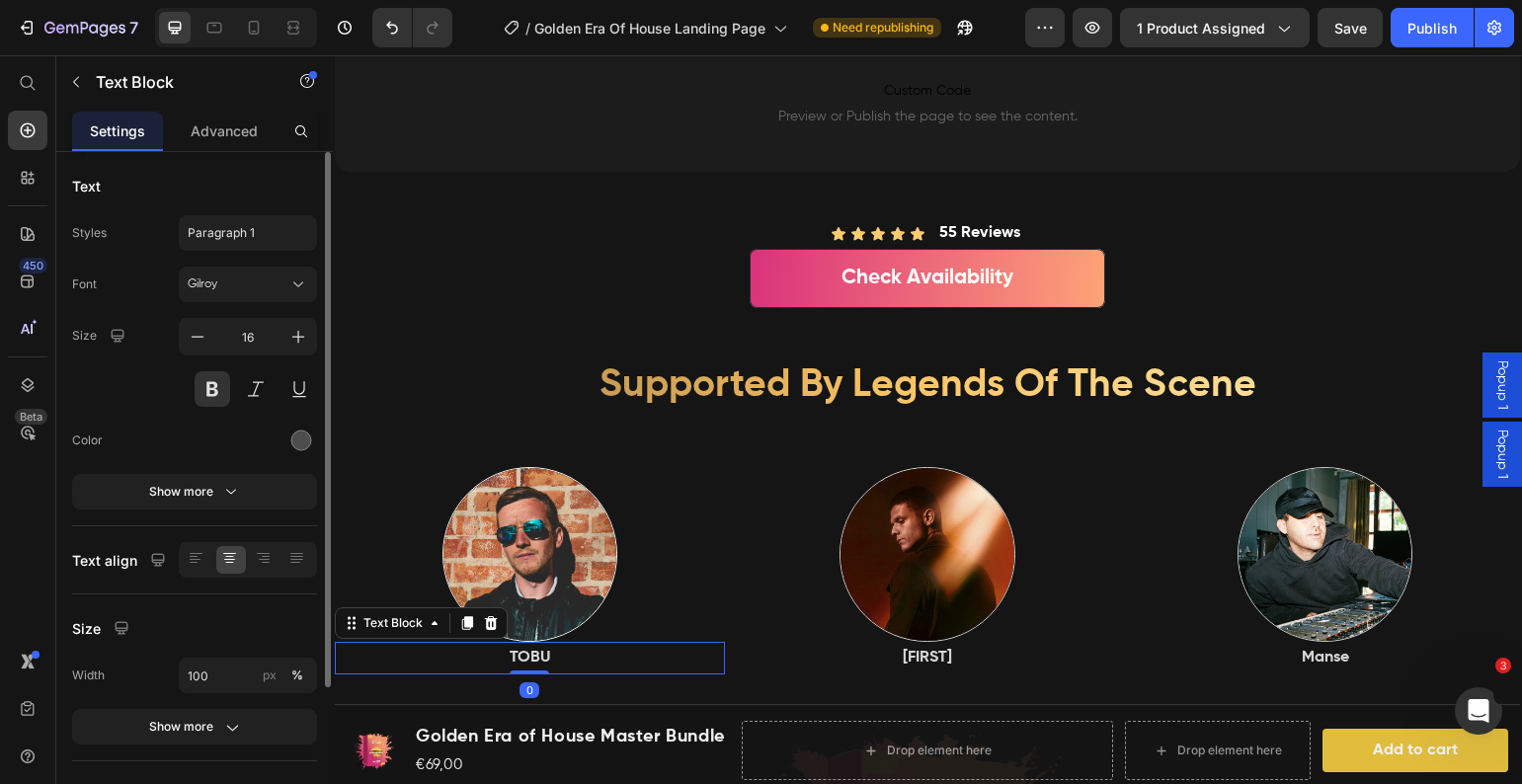 click on "Icon Icon Icon Icon Icon Icon List 55 Reviews Text Block Row Check Availability Button Supported By Legends Of The Scene Heading Image TOBU Text Block   0 Image Steerner Text Block Image Manse Text Block Row                Title Line" at bounding box center [927, 471] 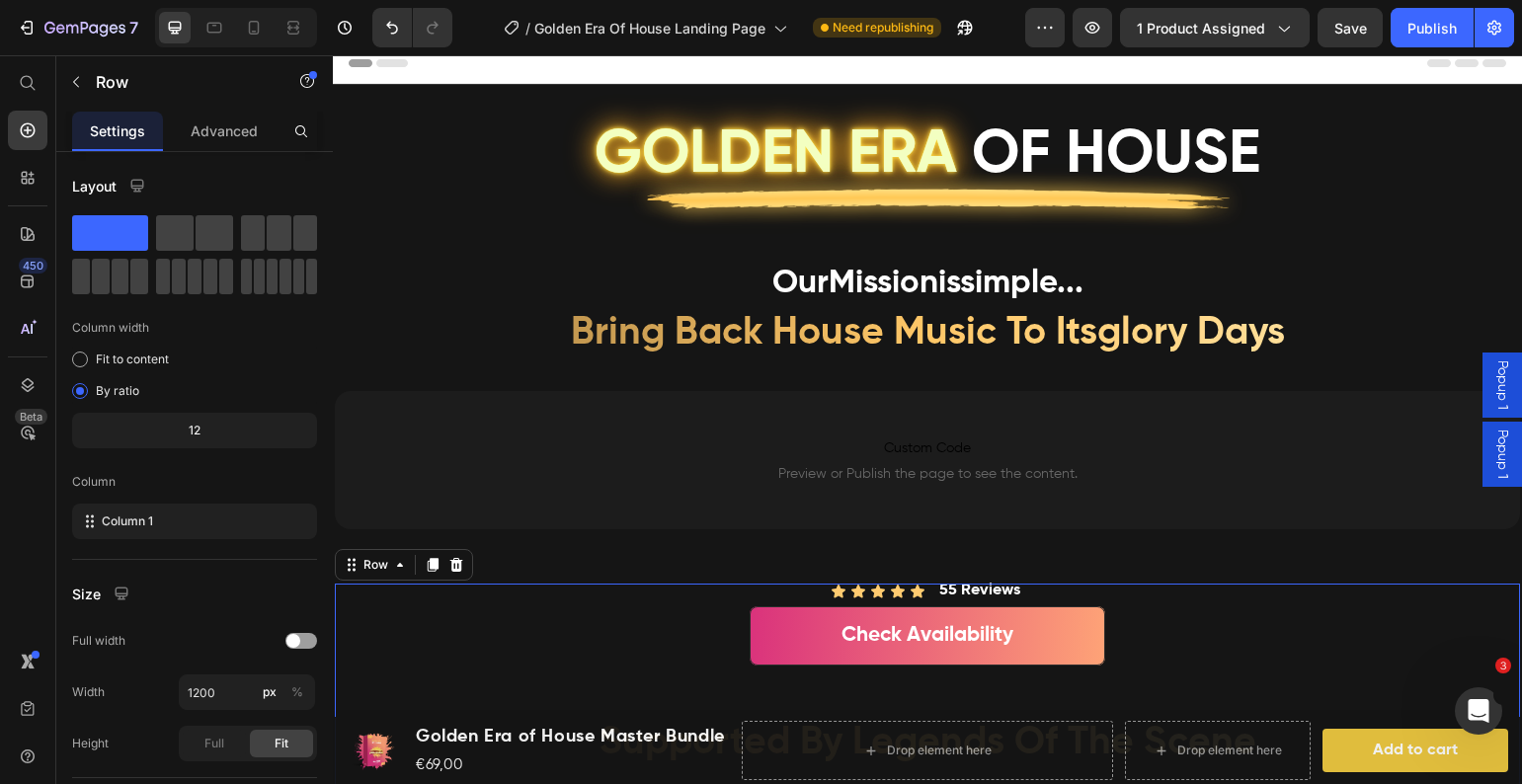 scroll, scrollTop: 0, scrollLeft: 0, axis: both 